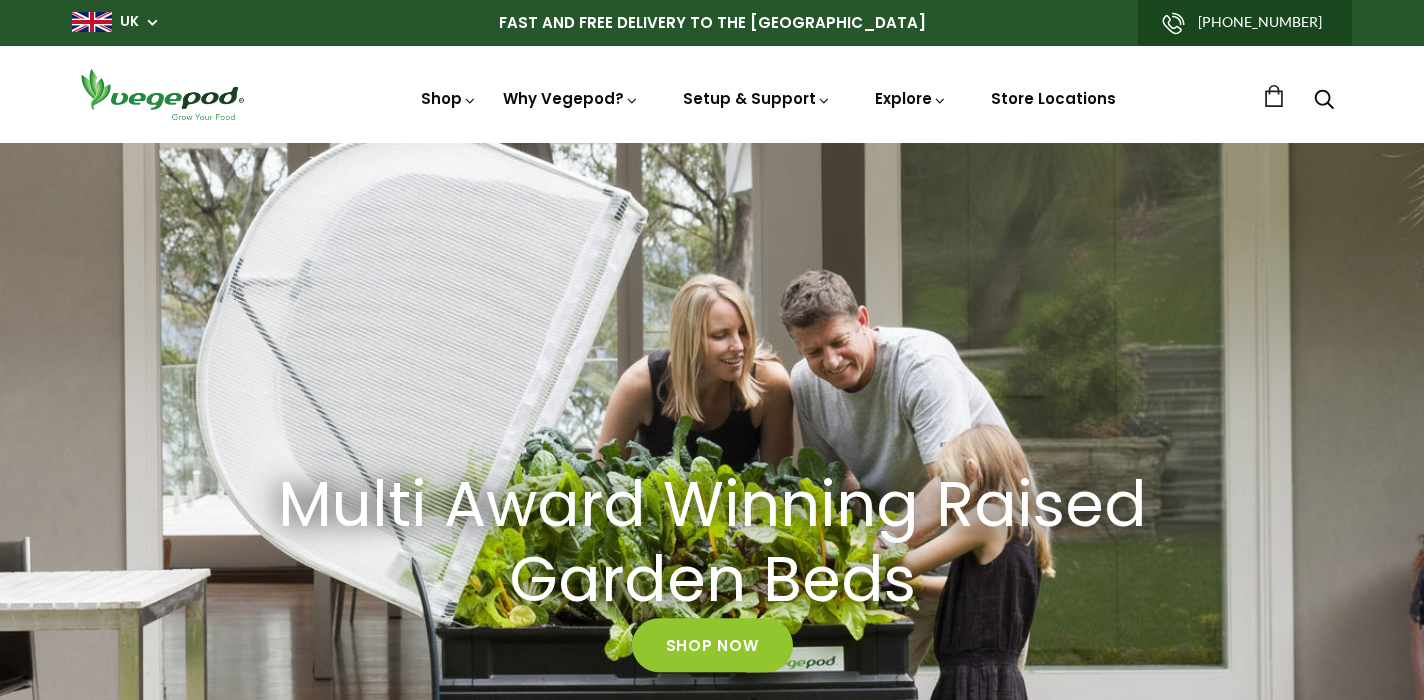 scroll, scrollTop: 0, scrollLeft: 0, axis: both 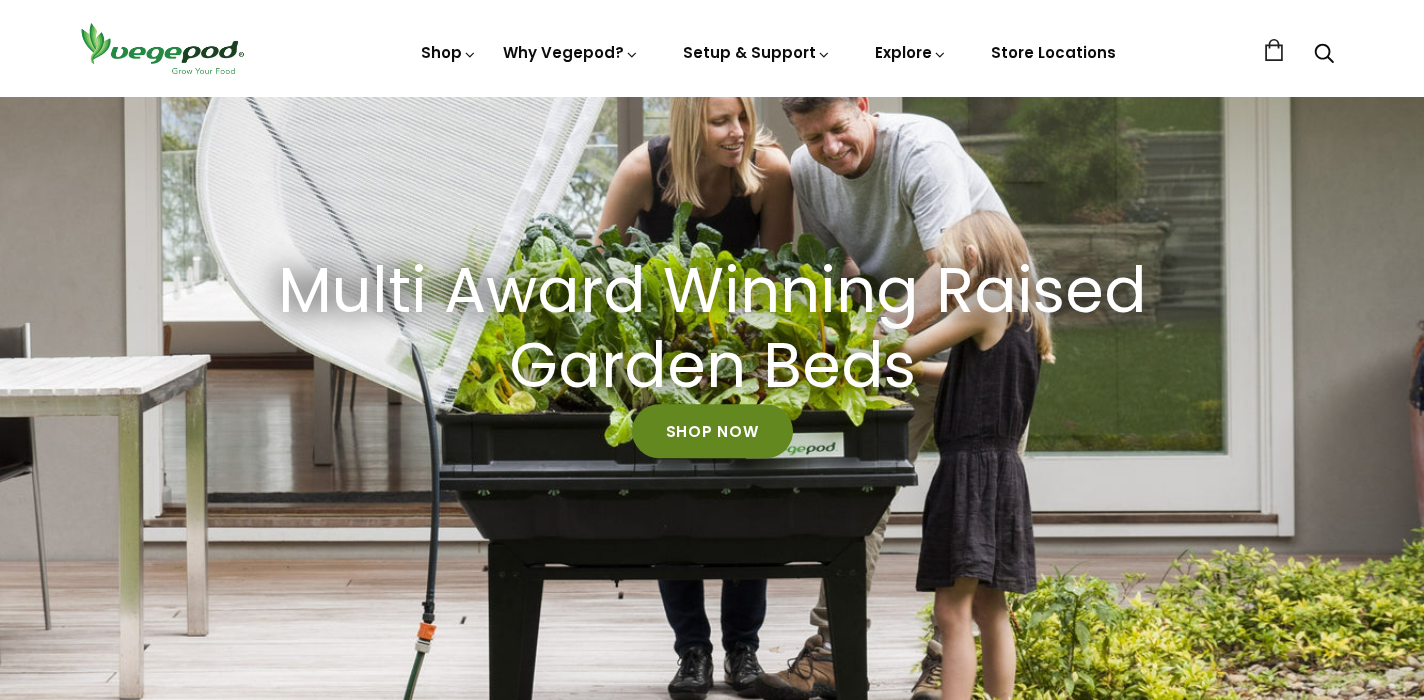 click on "Shop Now" at bounding box center [712, 431] 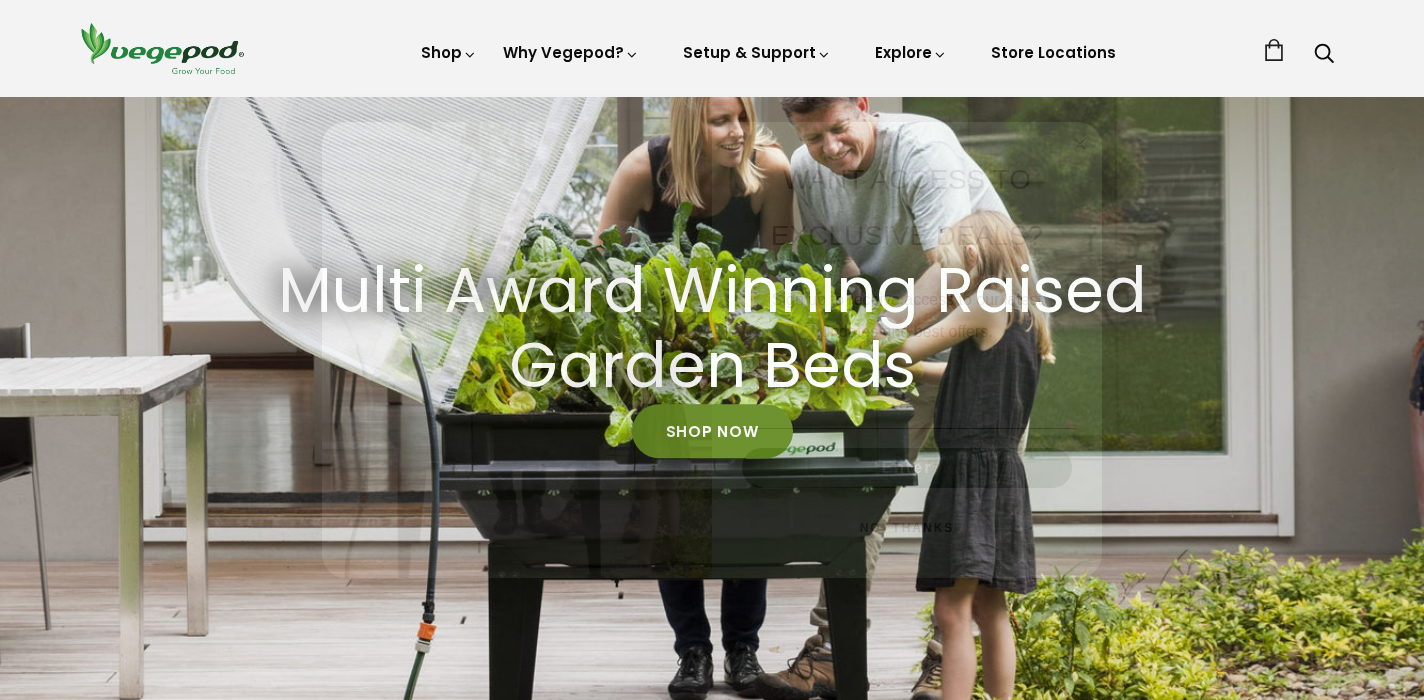 scroll, scrollTop: 0, scrollLeft: 339, axis: horizontal 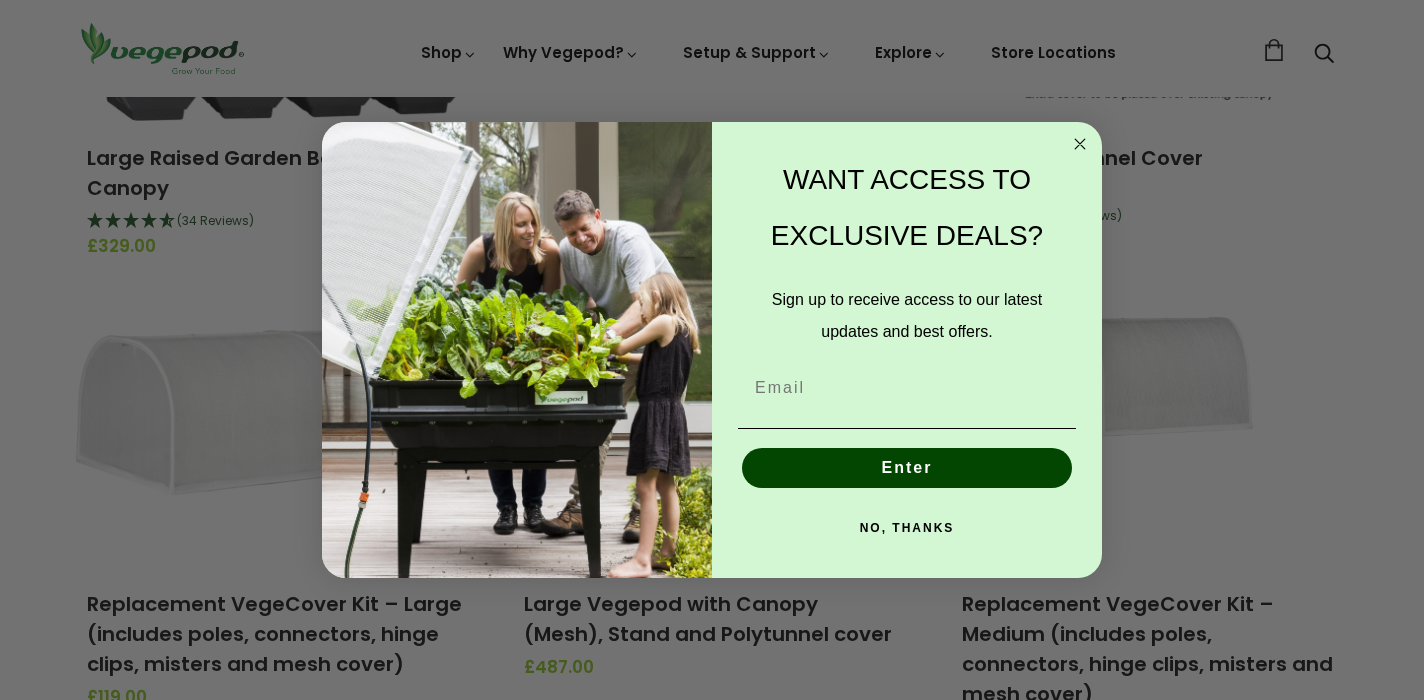 click 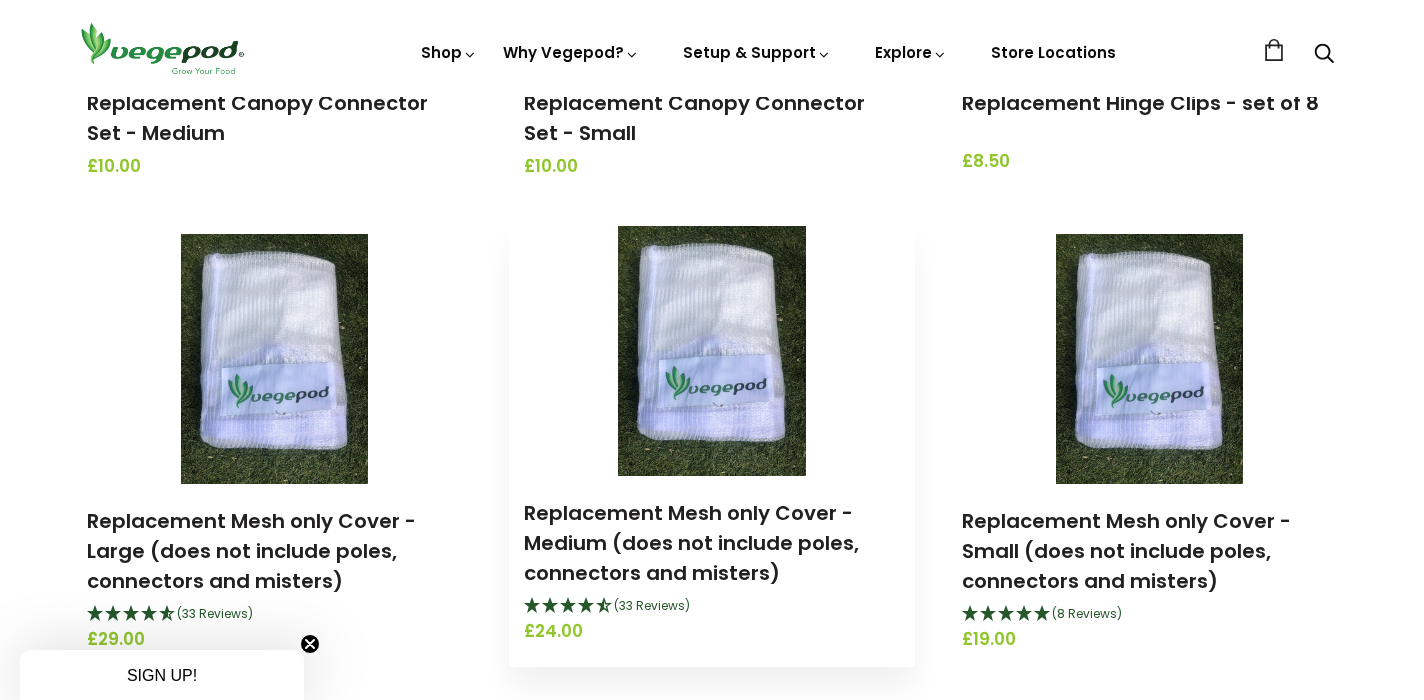 scroll, scrollTop: 2401, scrollLeft: 0, axis: vertical 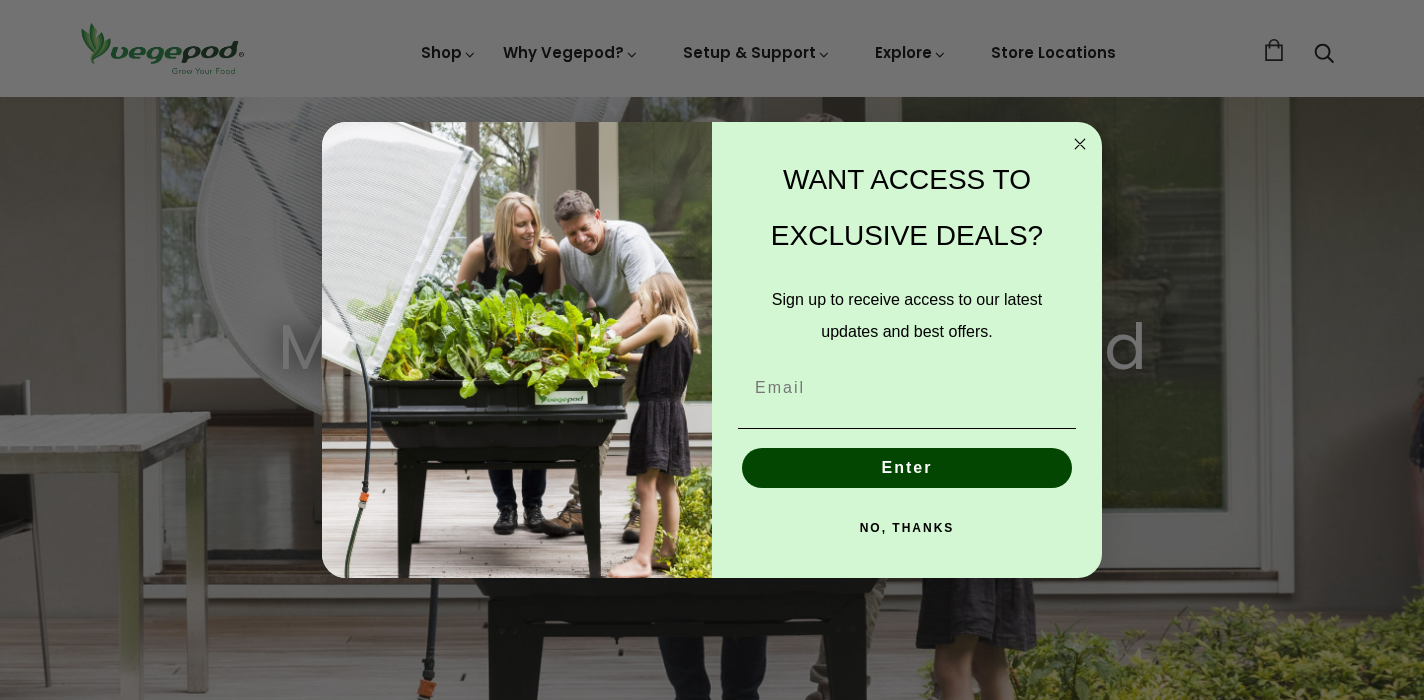 click 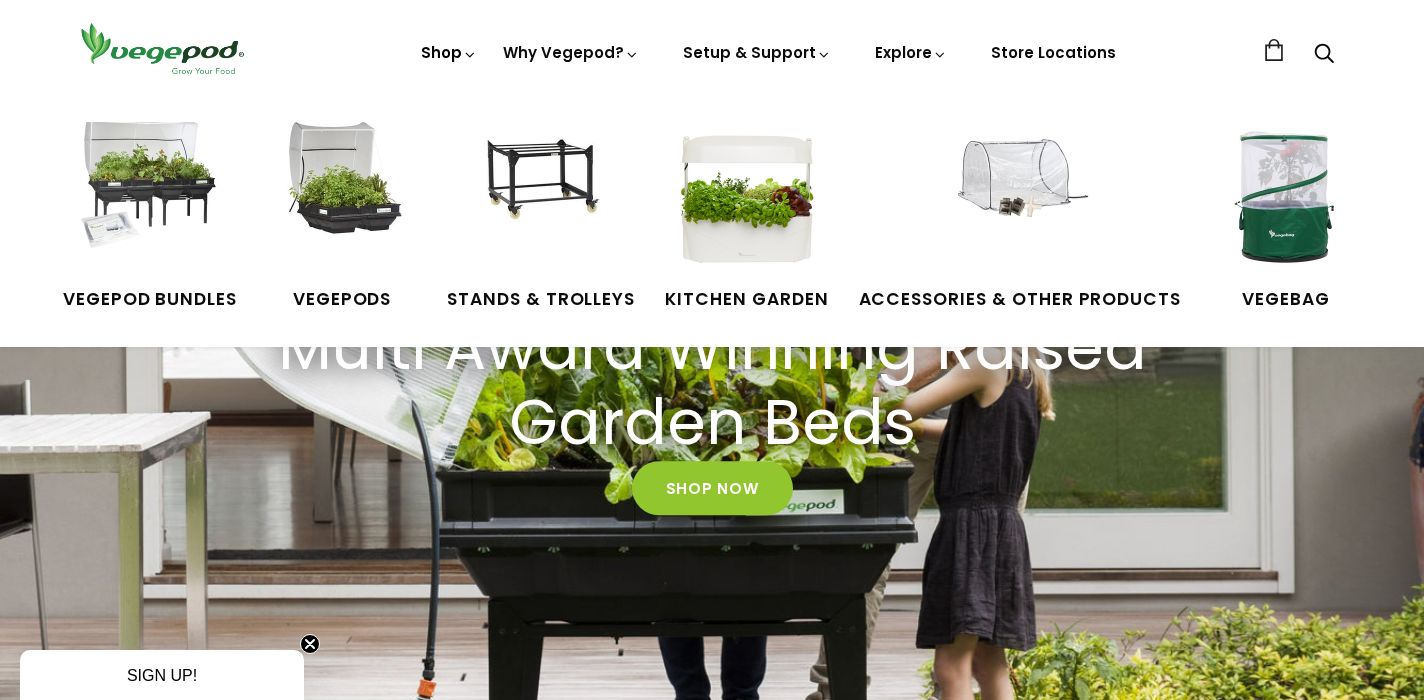 scroll, scrollTop: 0, scrollLeft: 679, axis: horizontal 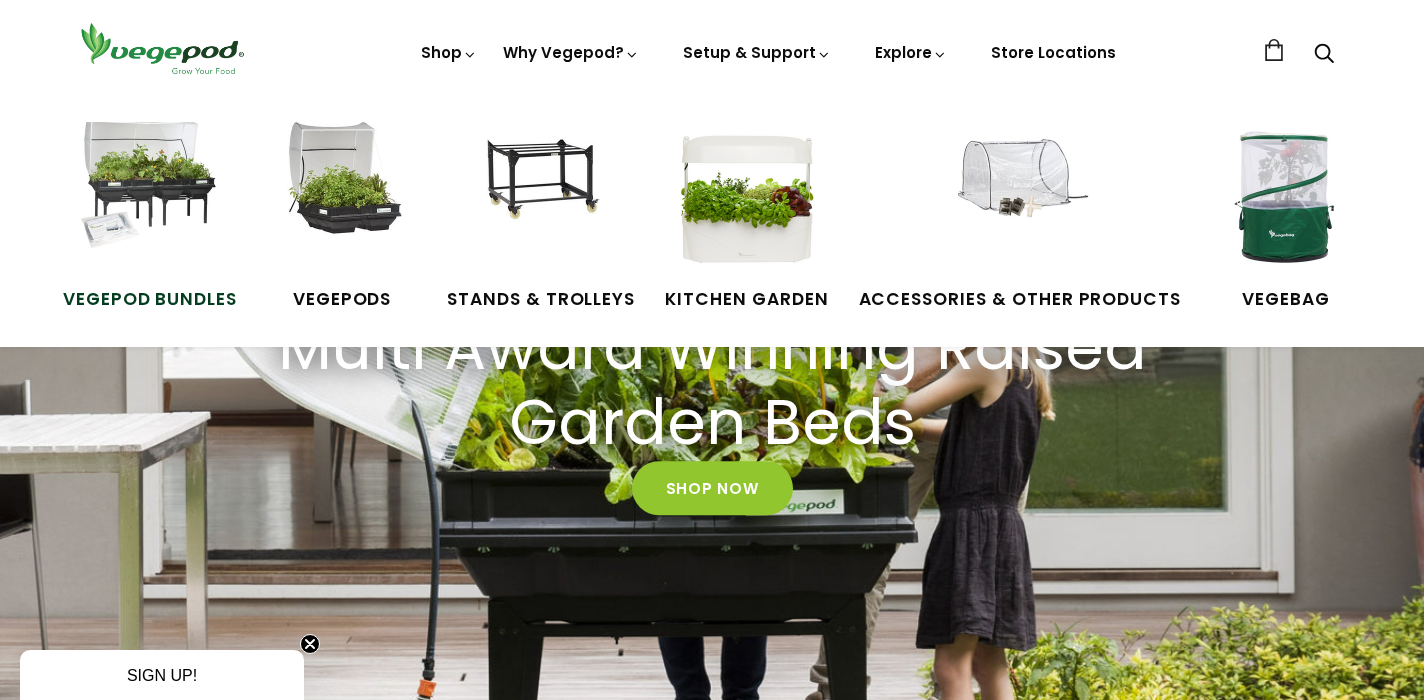 click on "Vegepod Bundles" at bounding box center (150, 300) 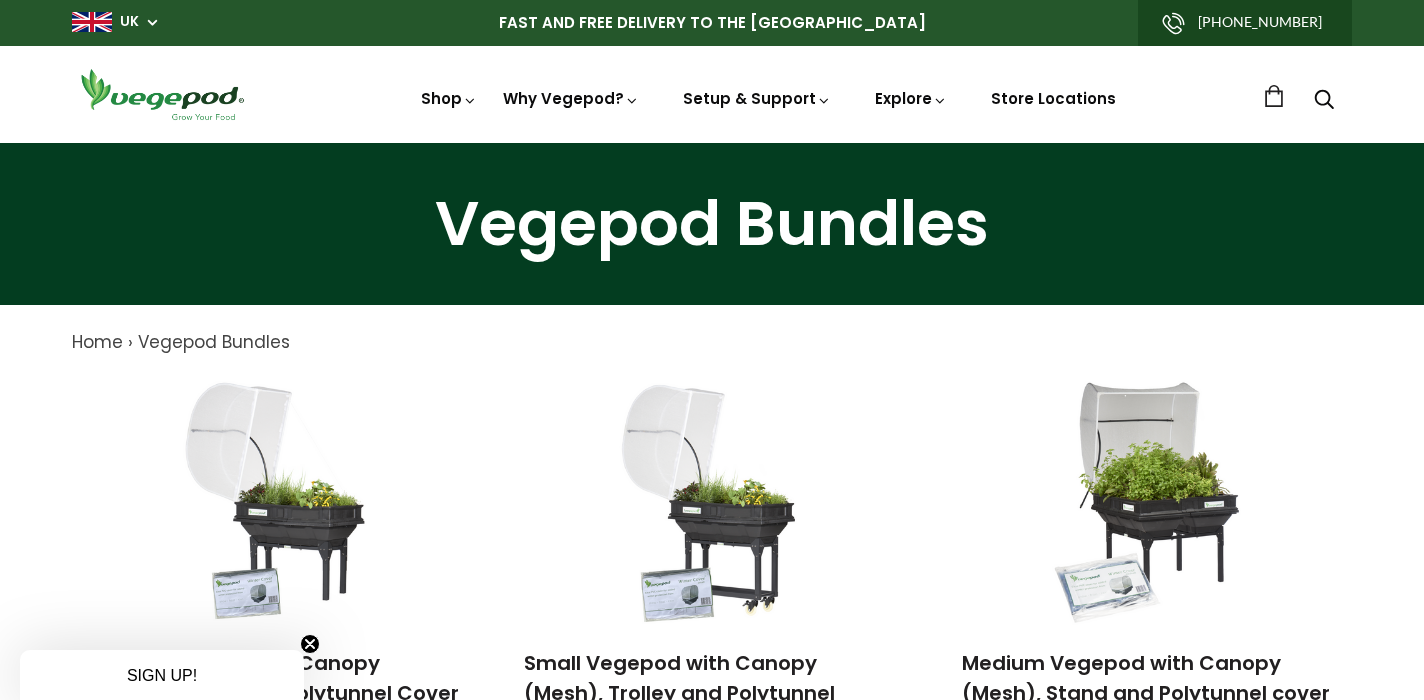 scroll, scrollTop: 0, scrollLeft: 0, axis: both 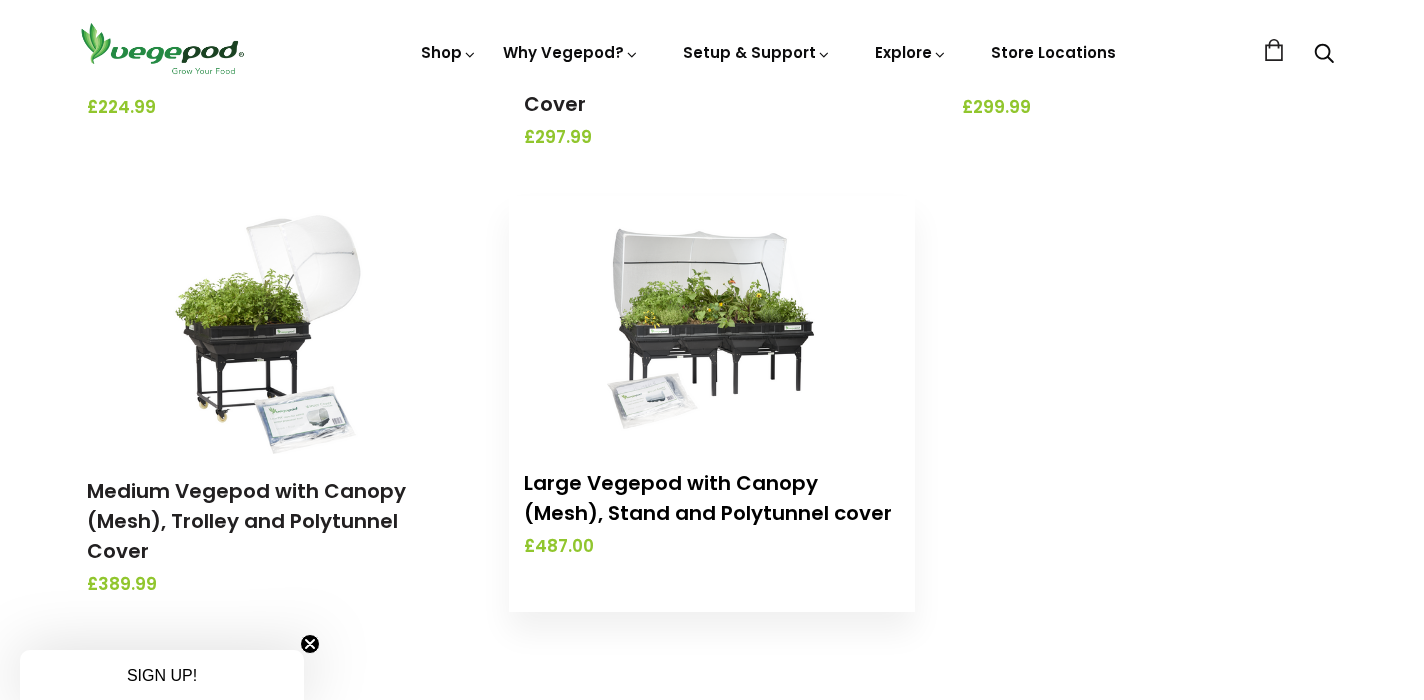 click on "Large Vegepod with Canopy (Mesh), Stand and Polytunnel cover" at bounding box center [708, 498] 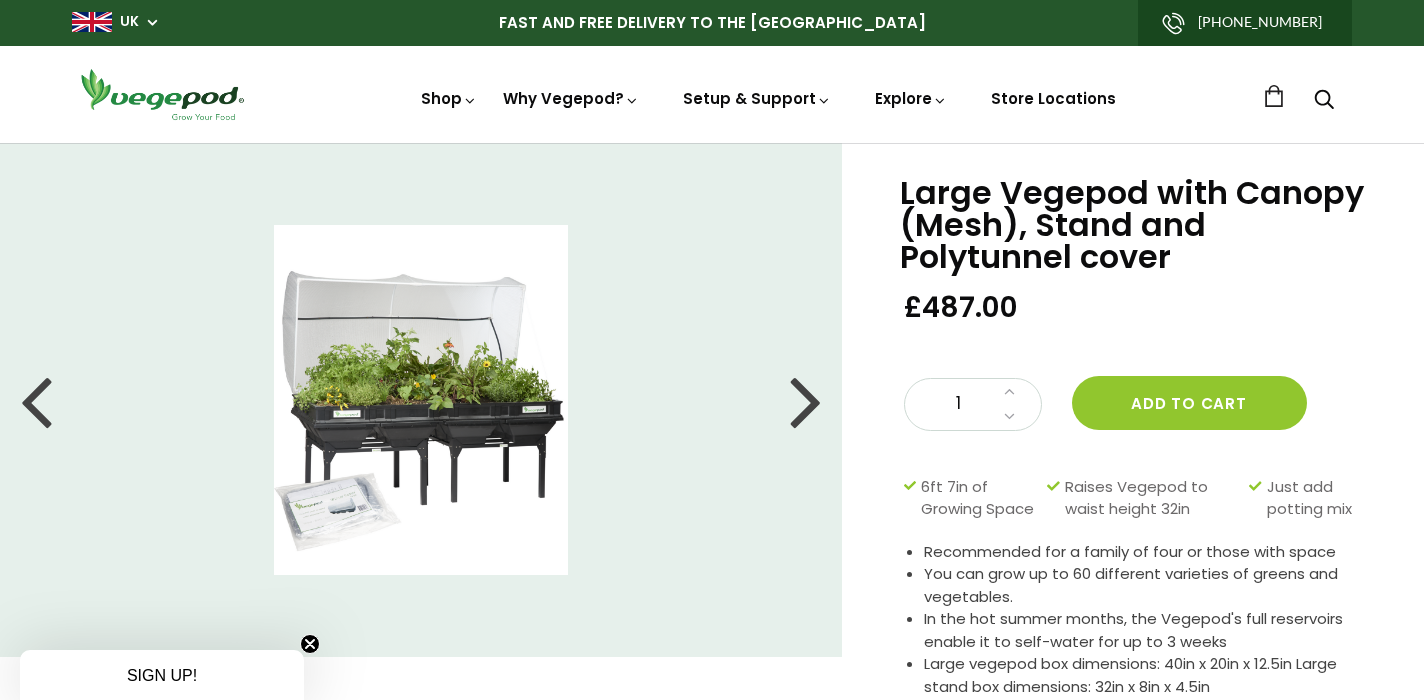 scroll, scrollTop: 0, scrollLeft: 0, axis: both 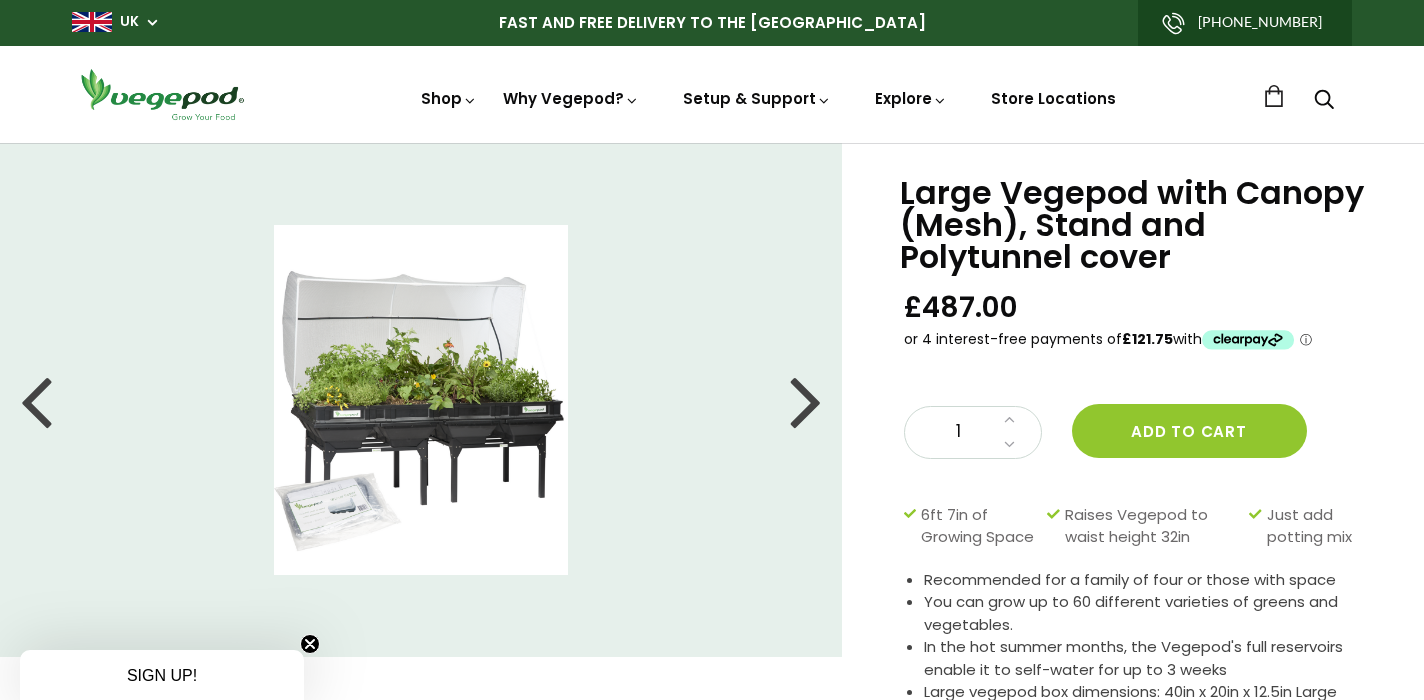 click at bounding box center (806, 400) 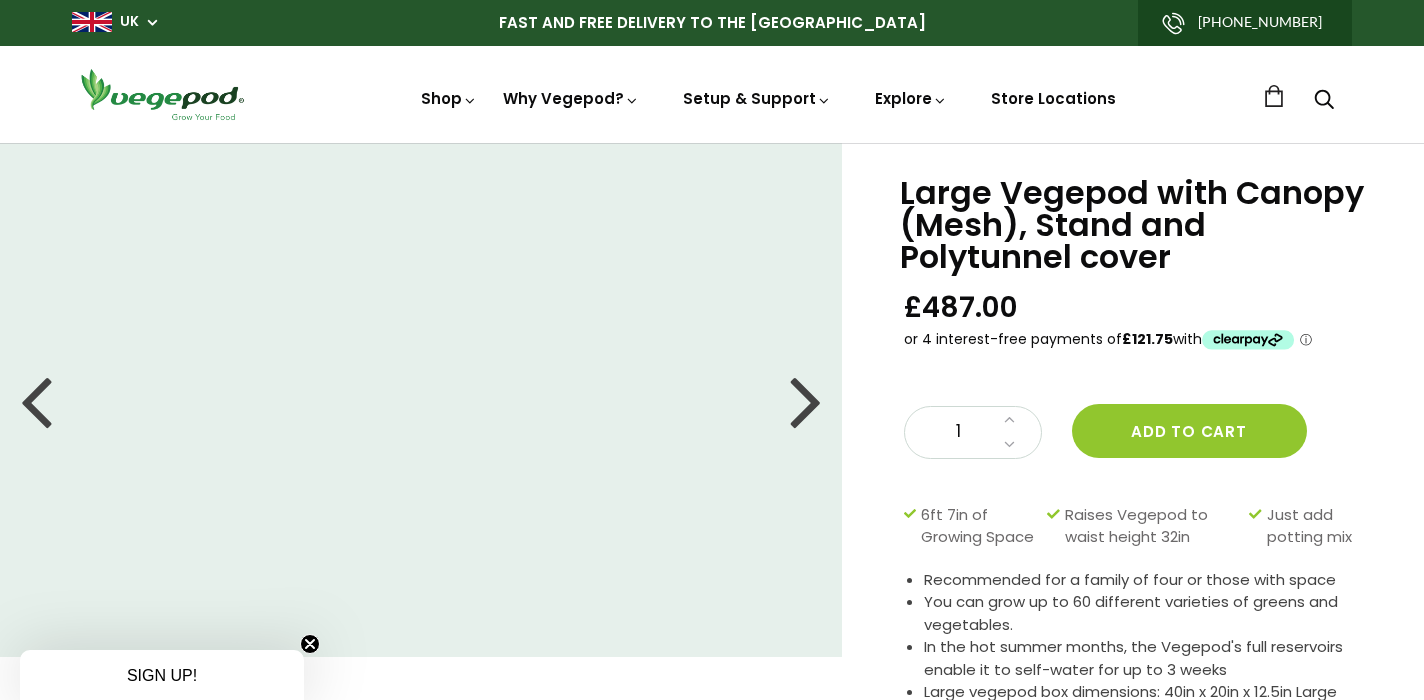 click at bounding box center [806, 400] 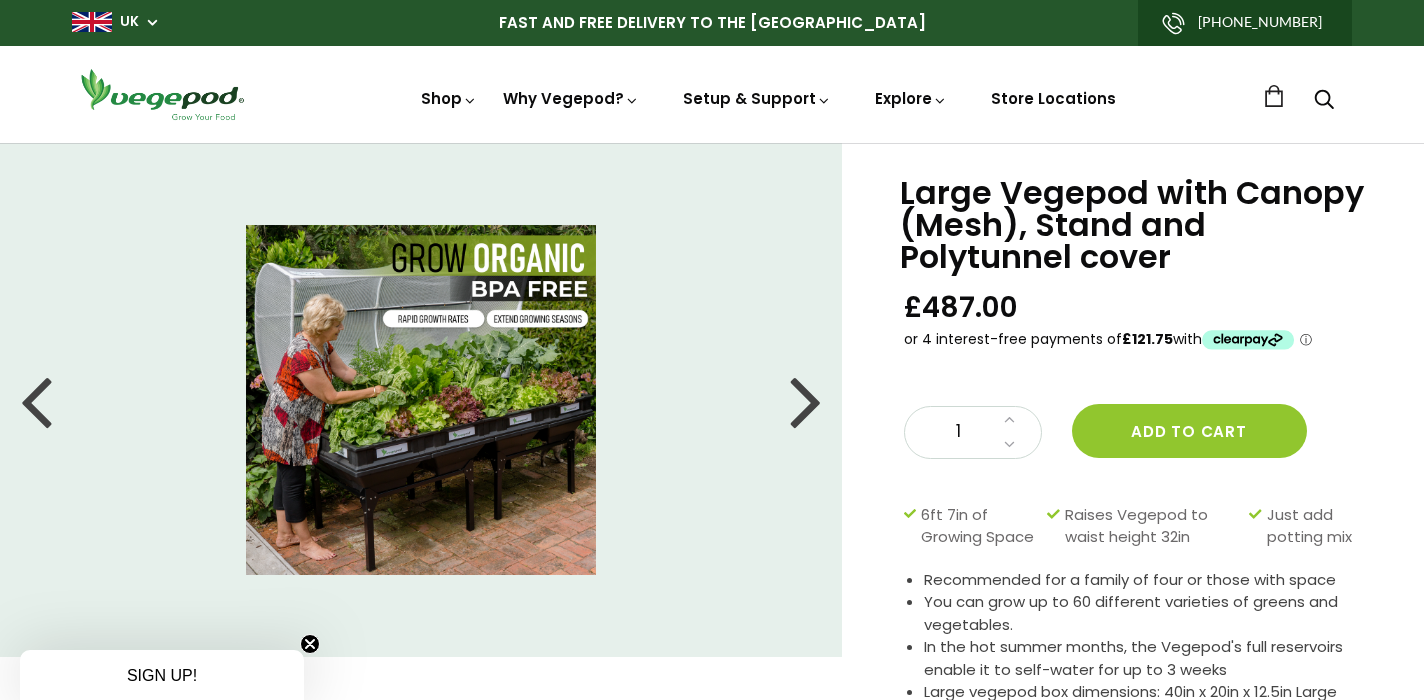 click at bounding box center [806, 400] 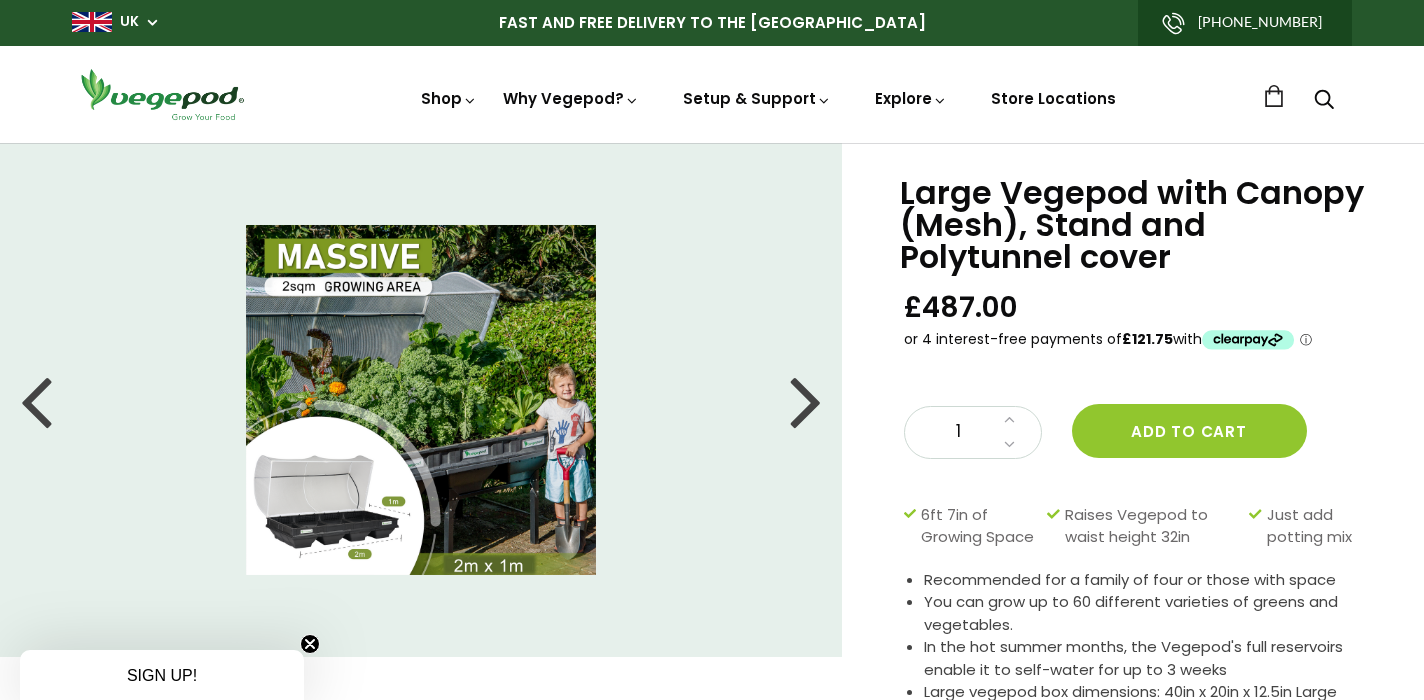 click at bounding box center [806, 400] 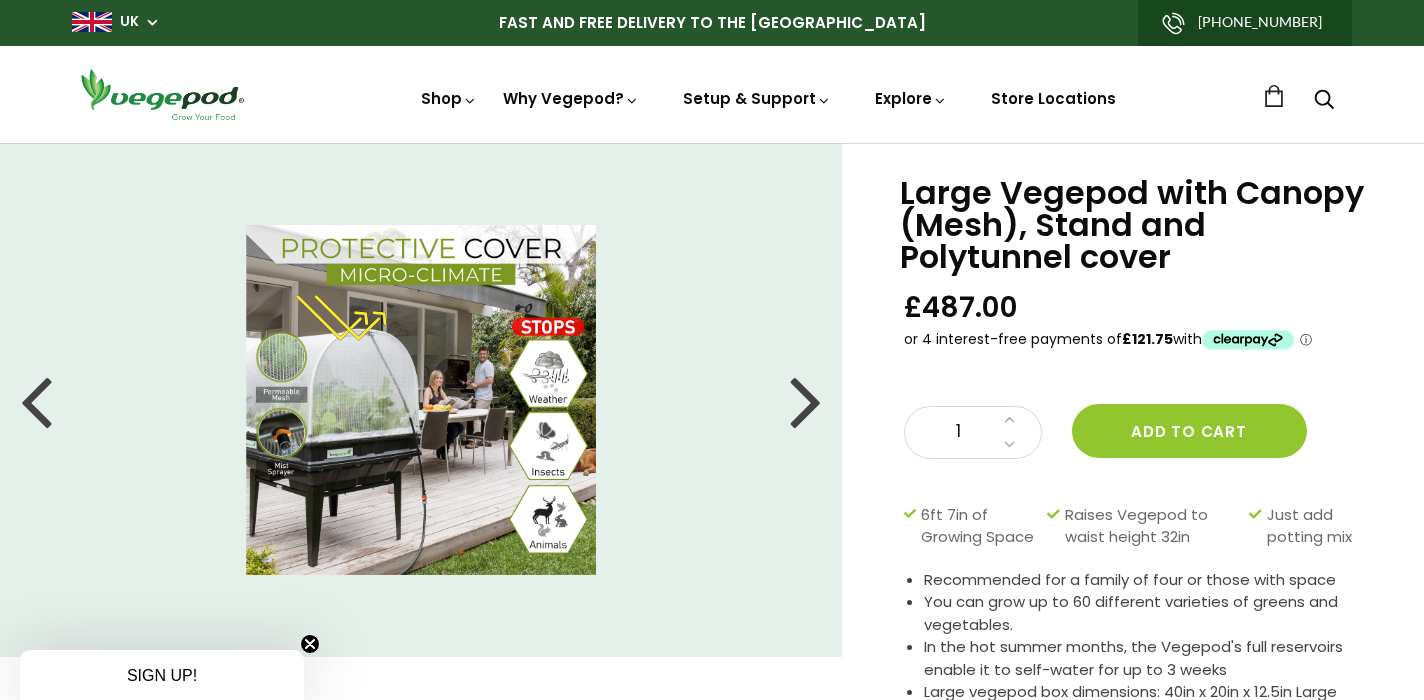 click at bounding box center (806, 400) 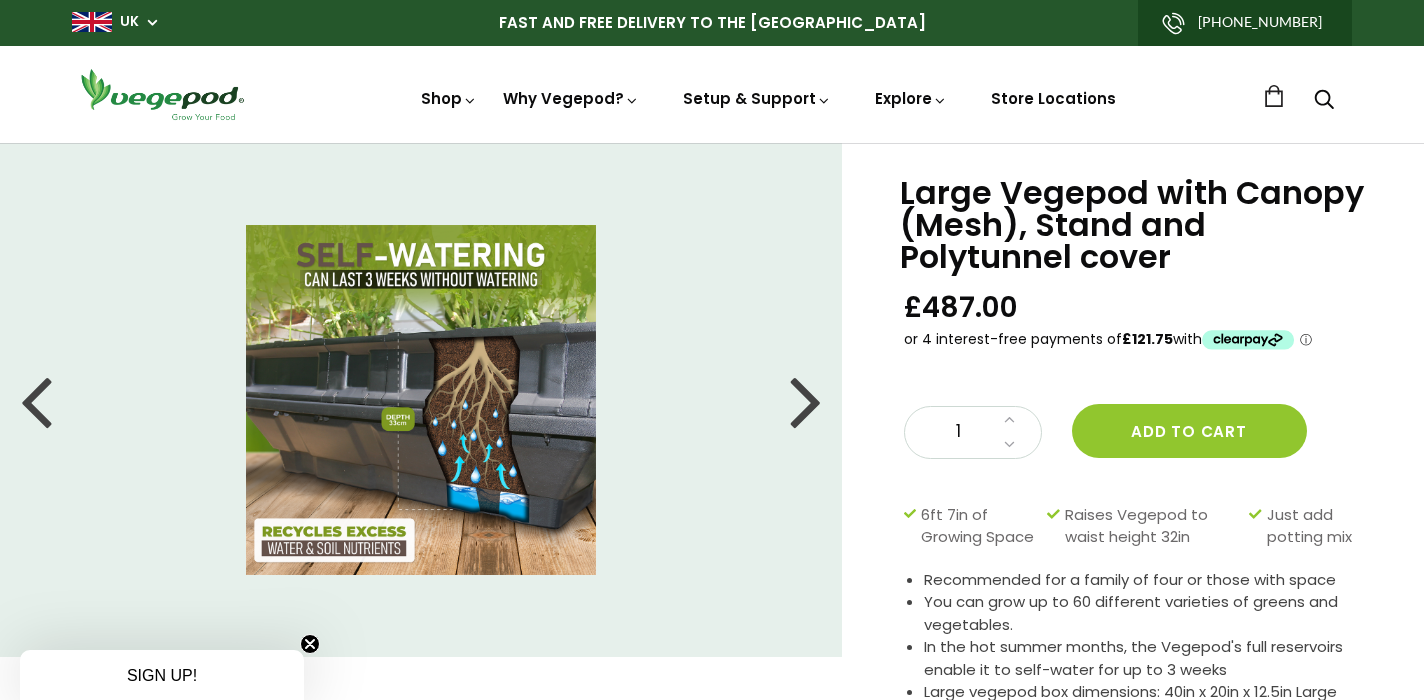 click at bounding box center (806, 400) 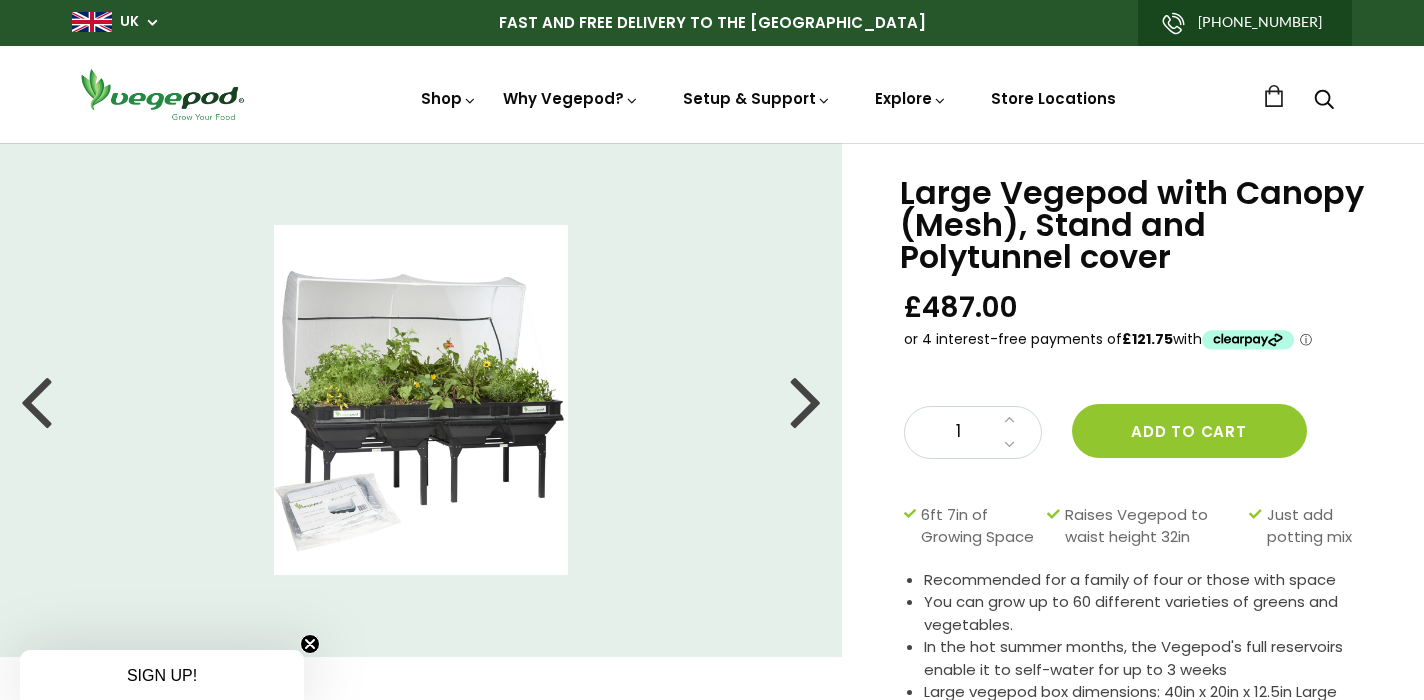 click at bounding box center [806, 400] 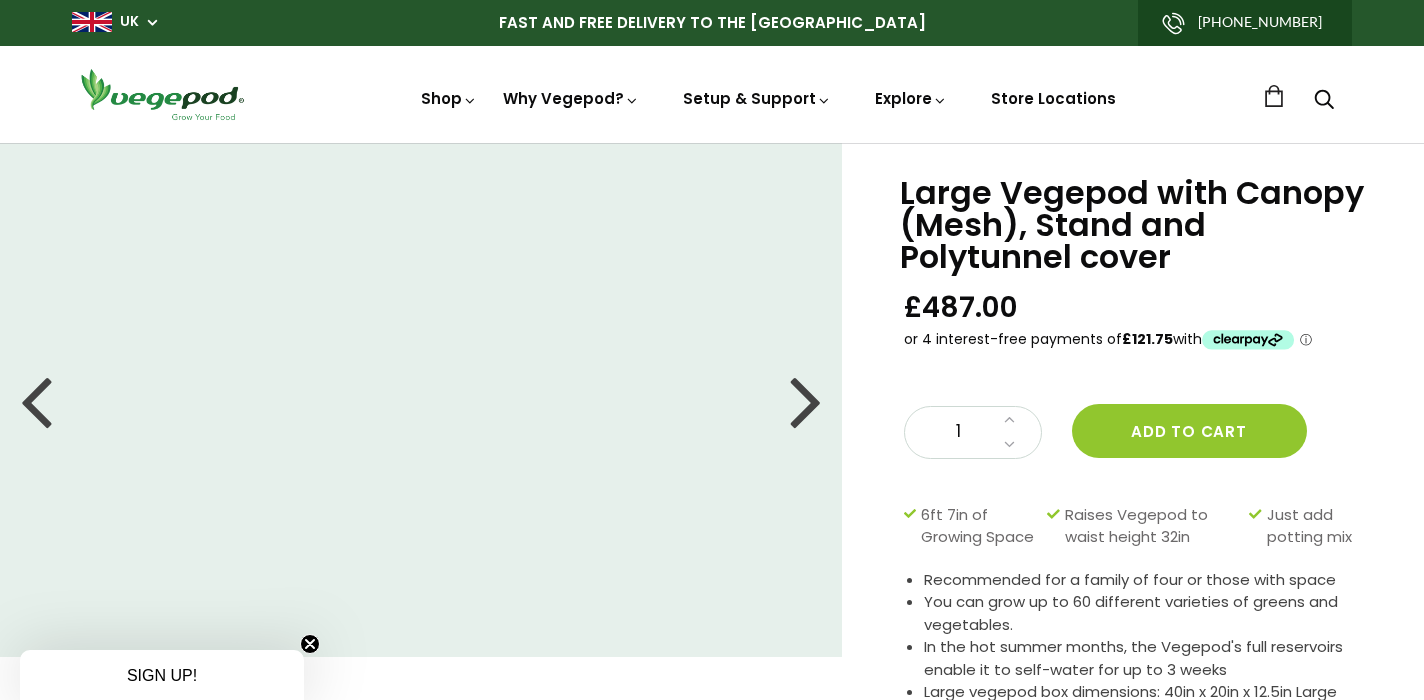 click at bounding box center (806, 400) 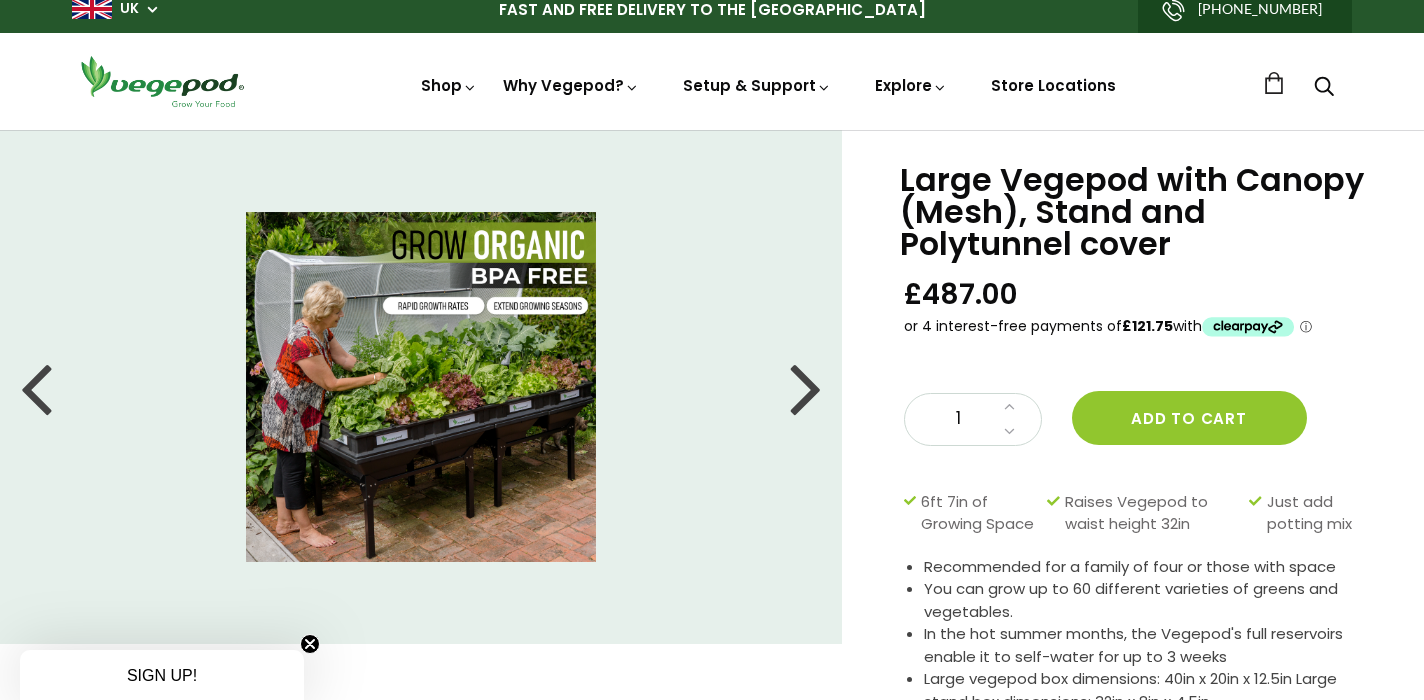 scroll, scrollTop: 0, scrollLeft: 0, axis: both 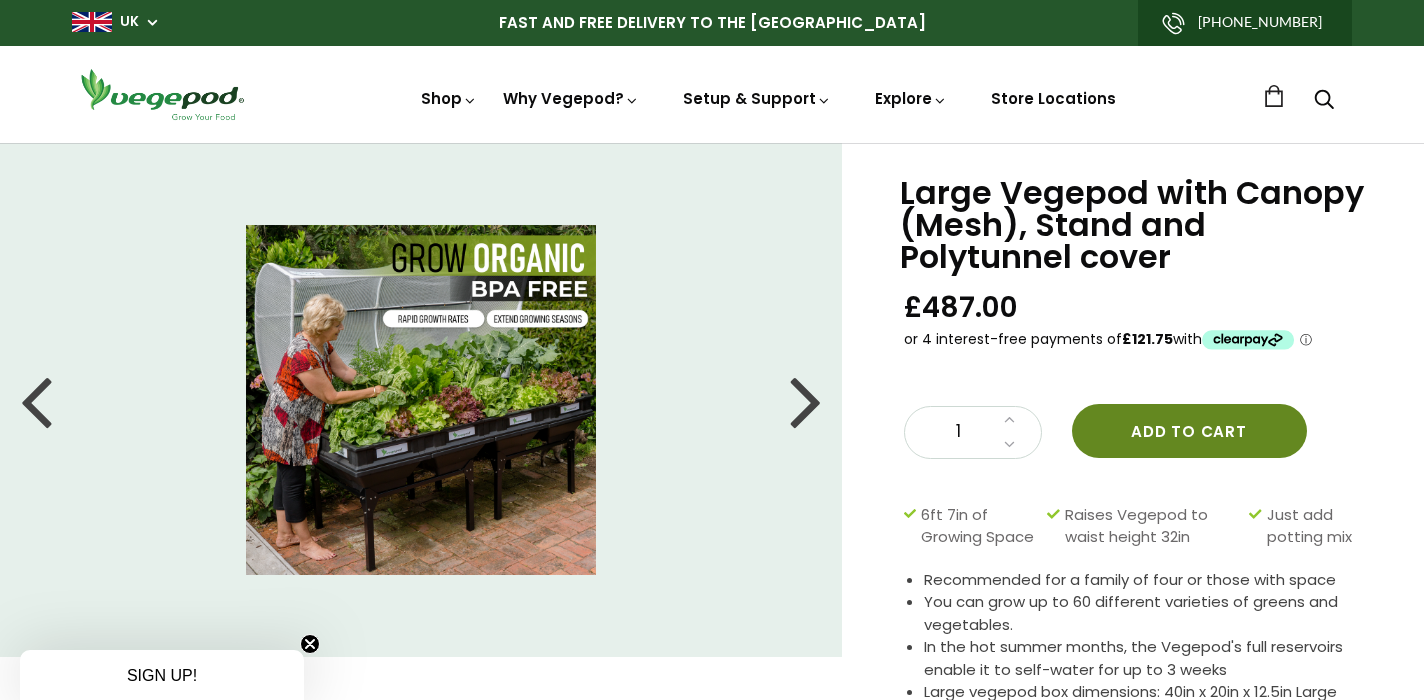 click on "Add to cart" at bounding box center (1189, 431) 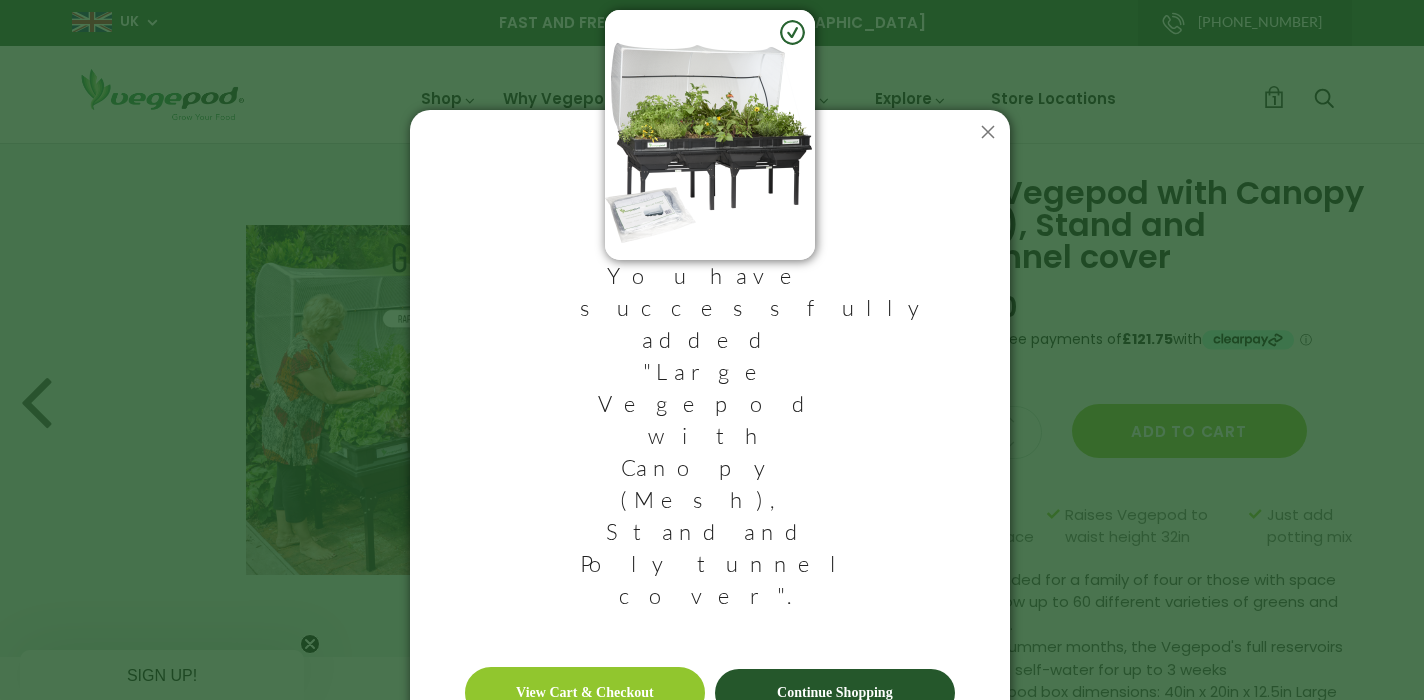 click on "Continue Shopping" at bounding box center (835, 693) 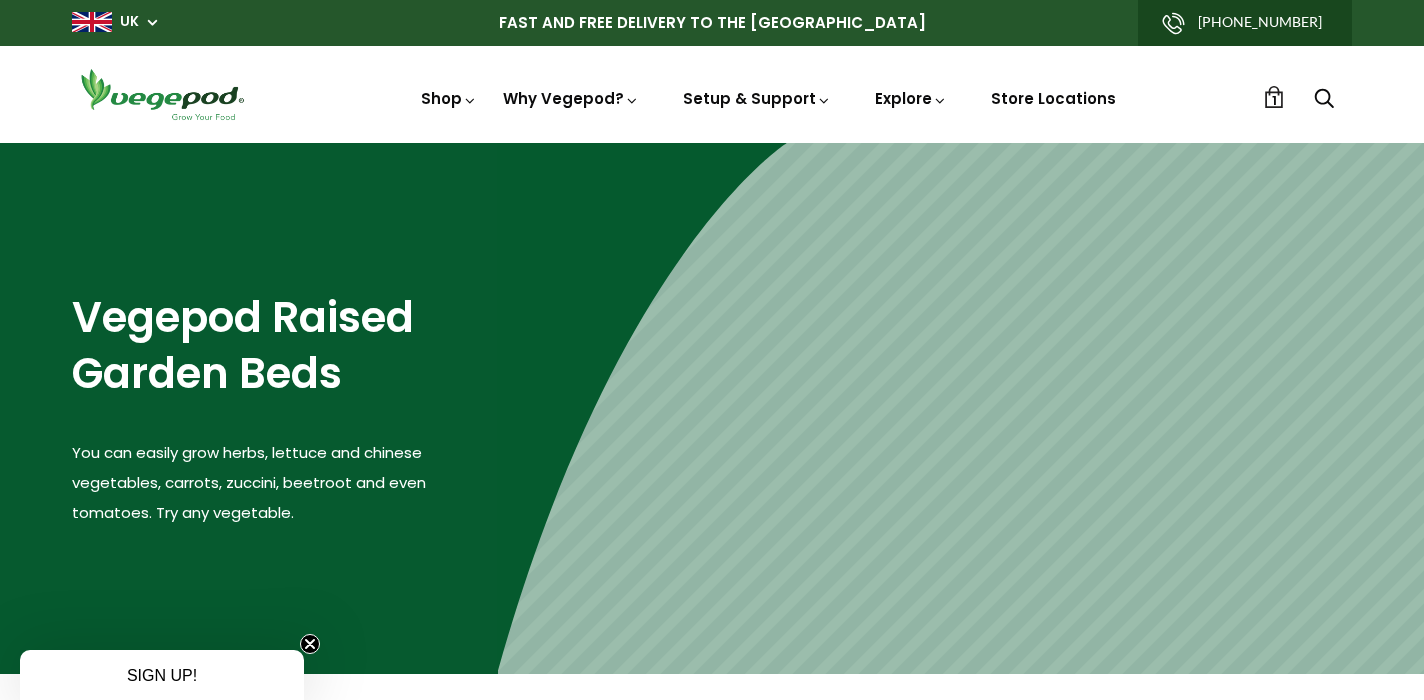 scroll, scrollTop: 0, scrollLeft: 0, axis: both 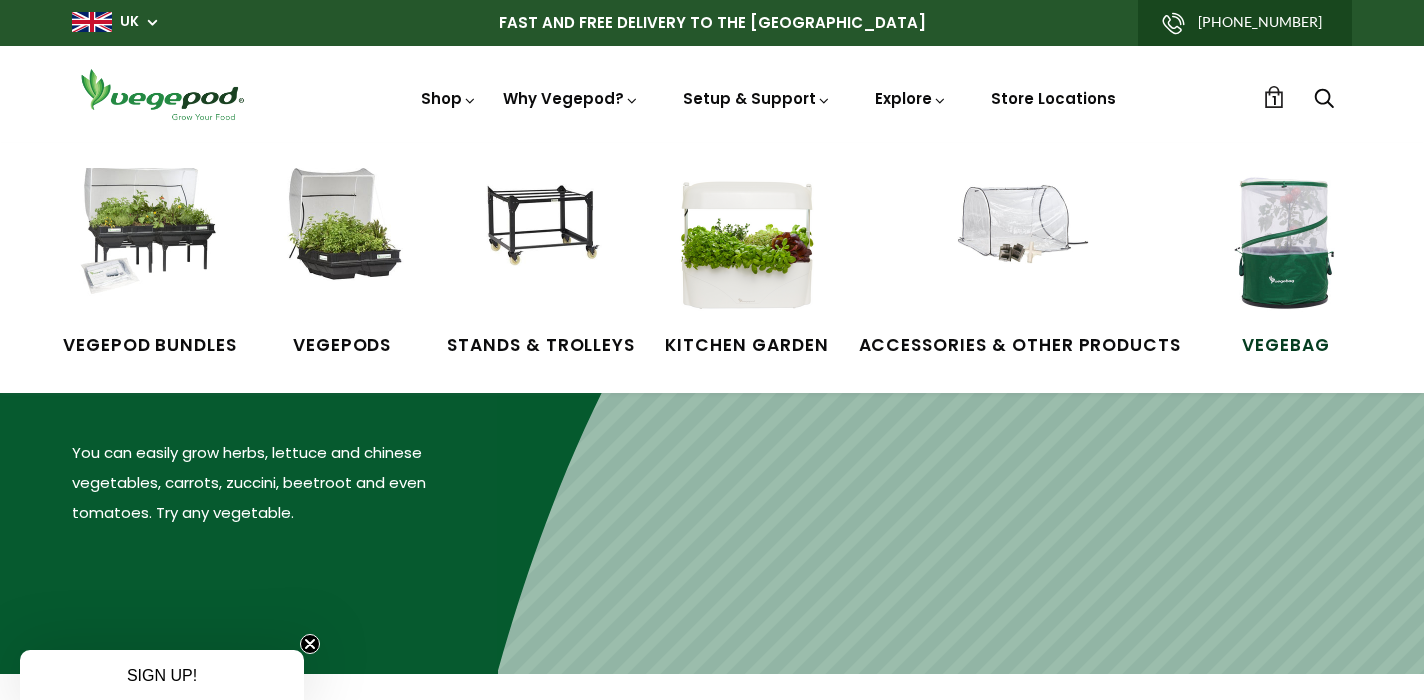 click at bounding box center (1286, 243) 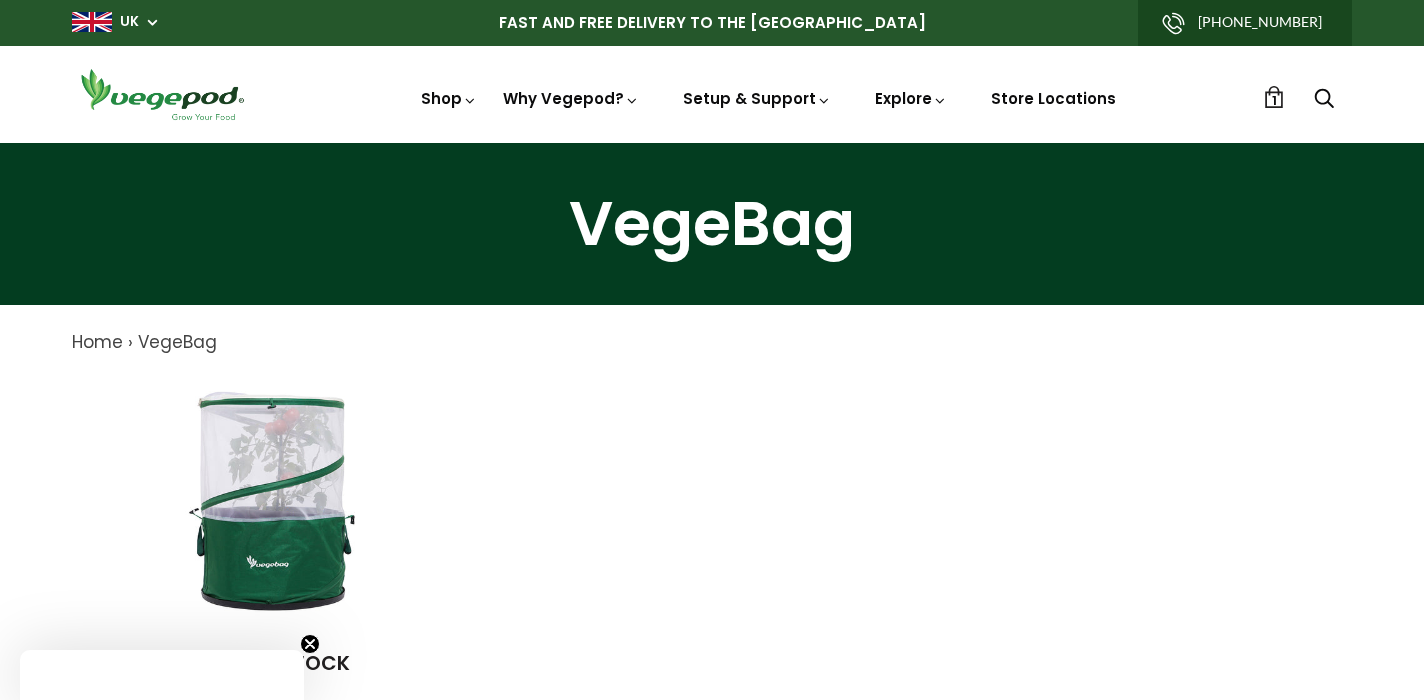 scroll, scrollTop: 0, scrollLeft: 0, axis: both 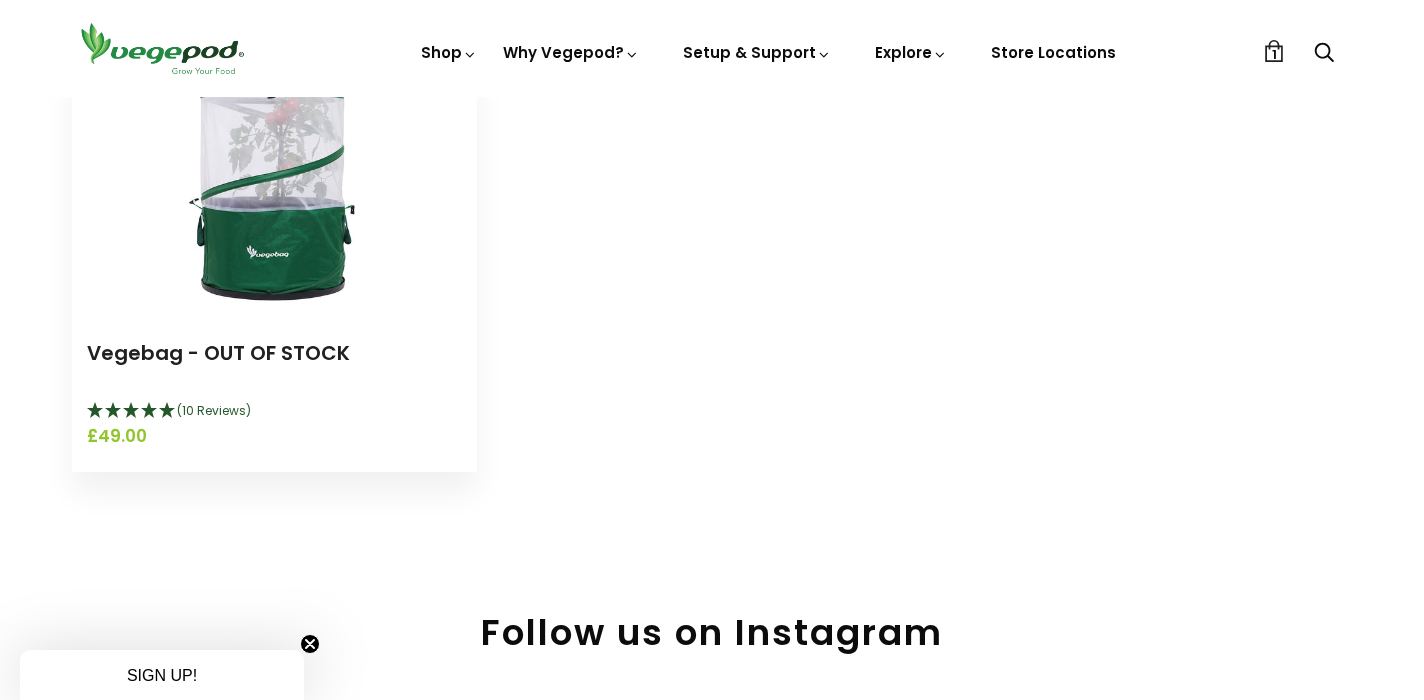 click at bounding box center (275, 191) 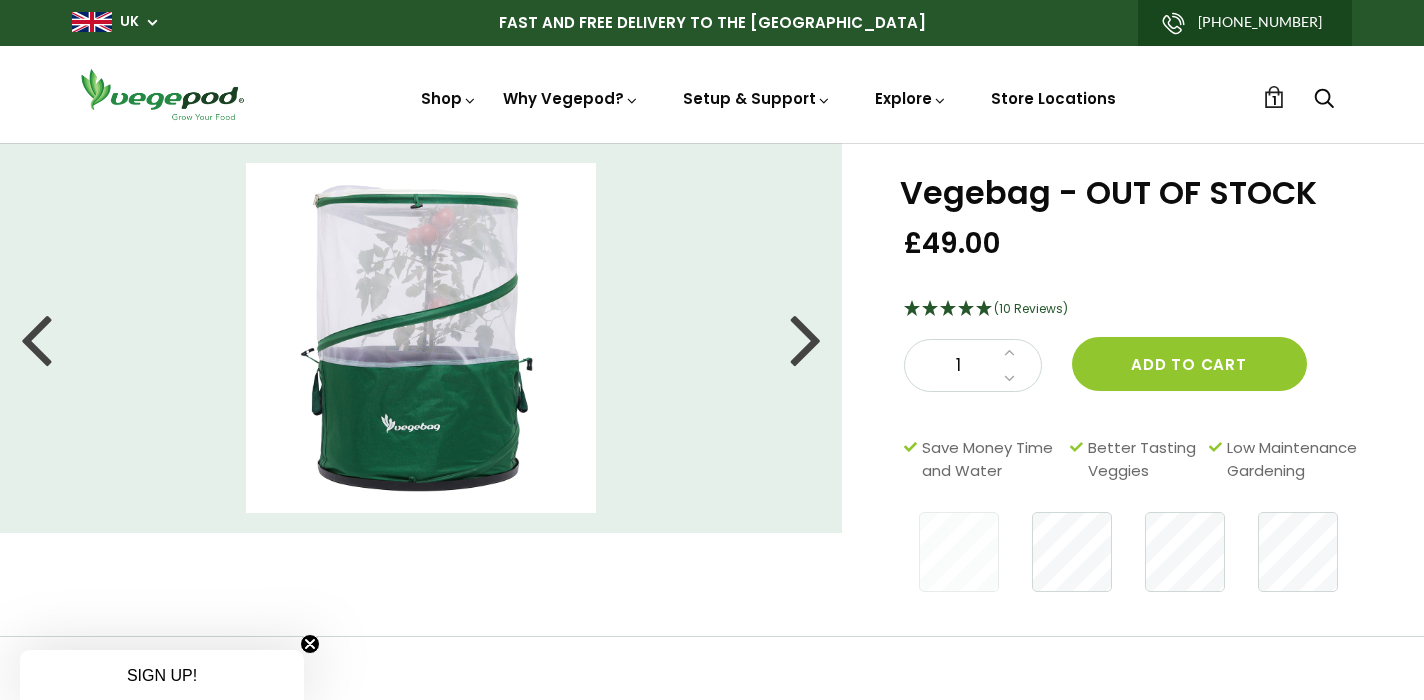 scroll, scrollTop: 0, scrollLeft: 0, axis: both 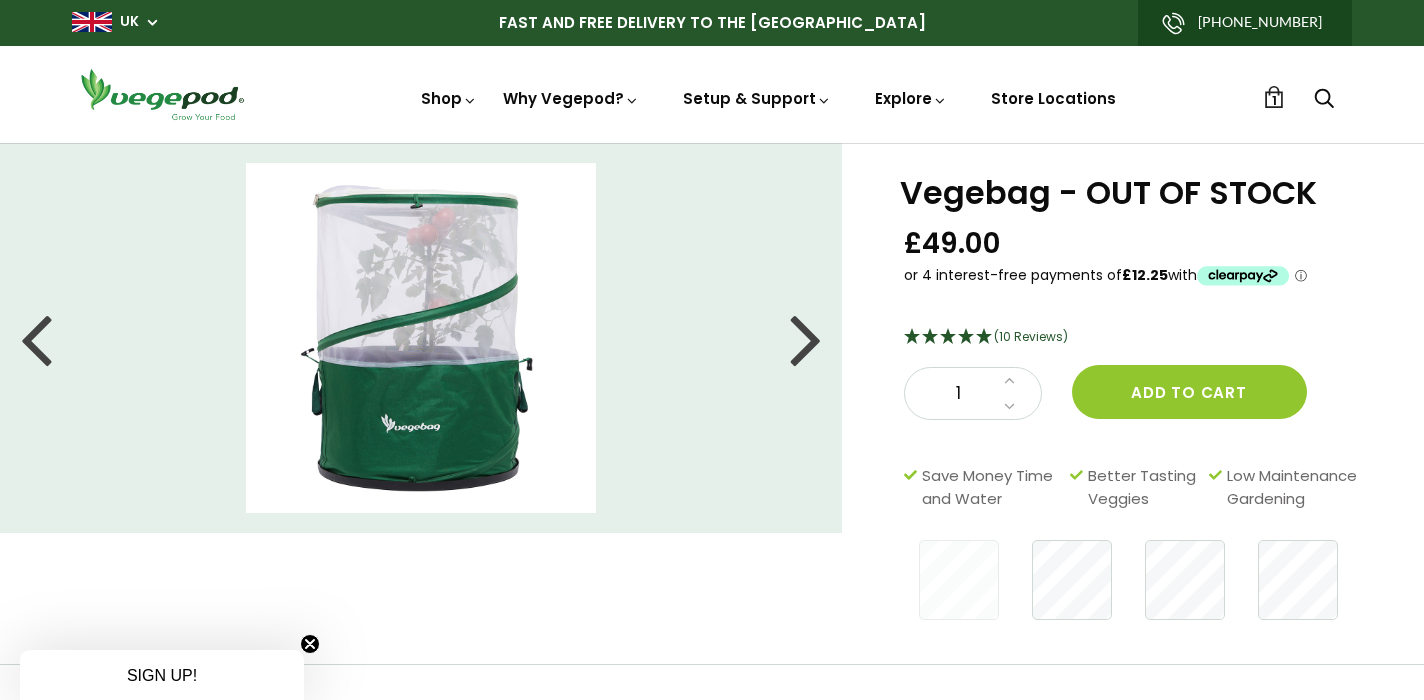 click at bounding box center (806, 338) 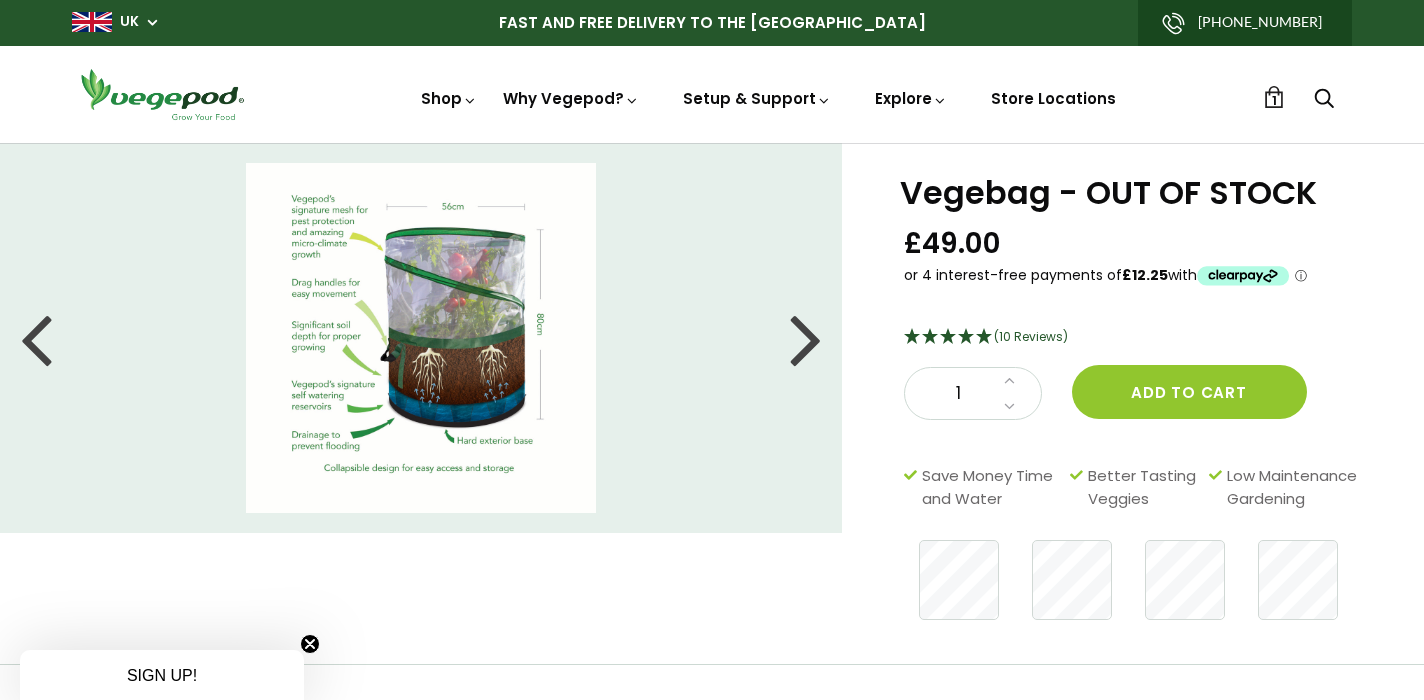 click at bounding box center (806, 338) 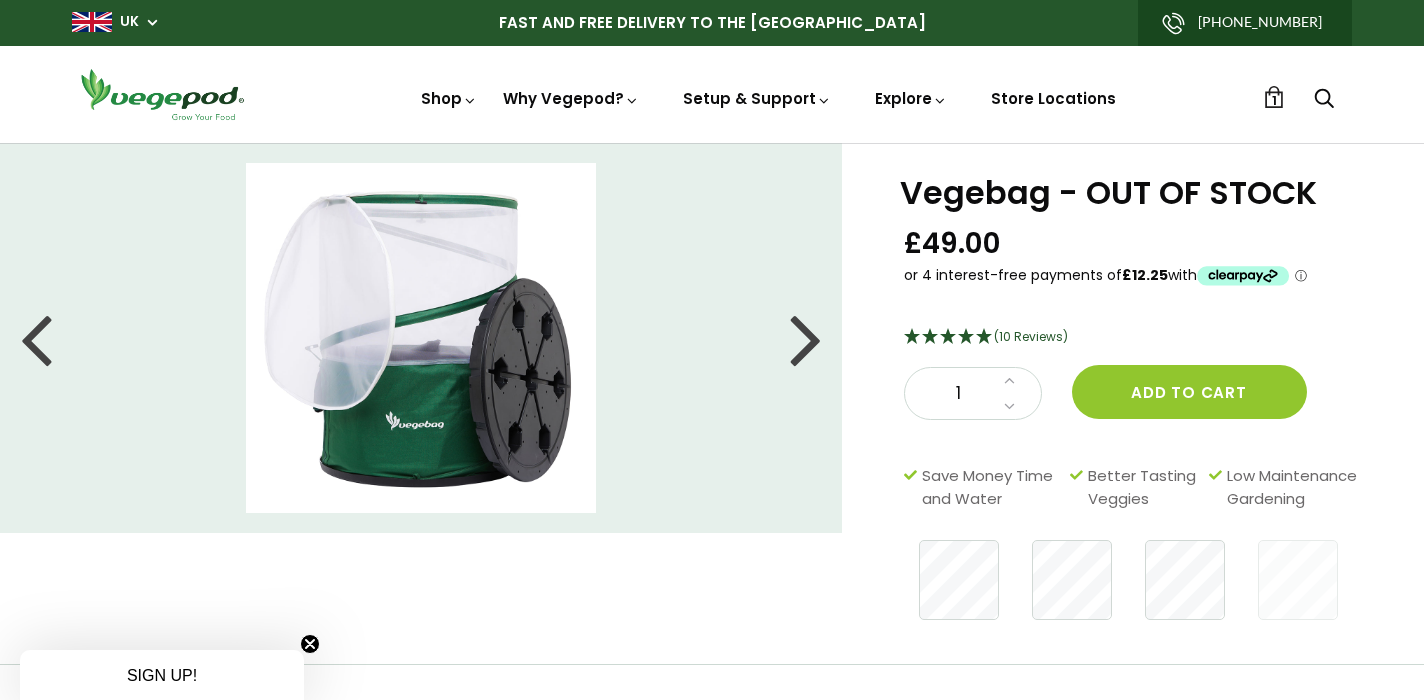 click at bounding box center (806, 338) 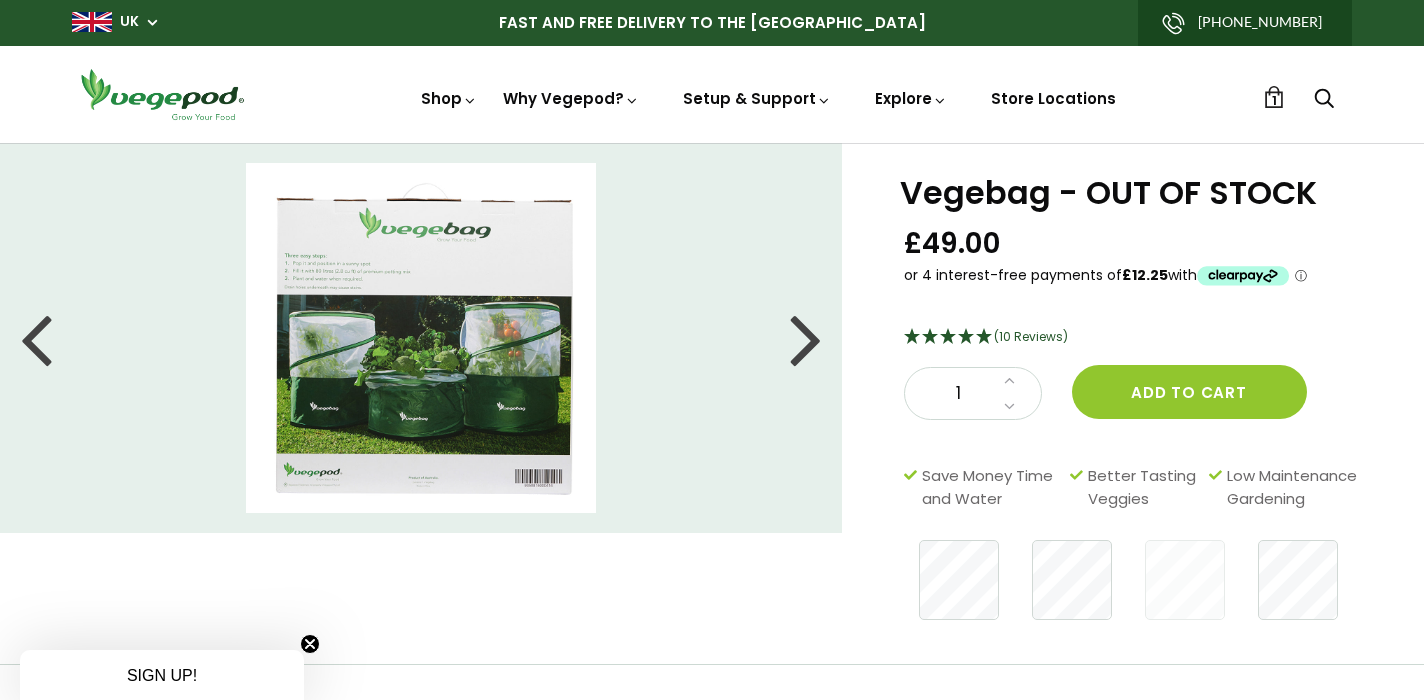 click at bounding box center [806, 338] 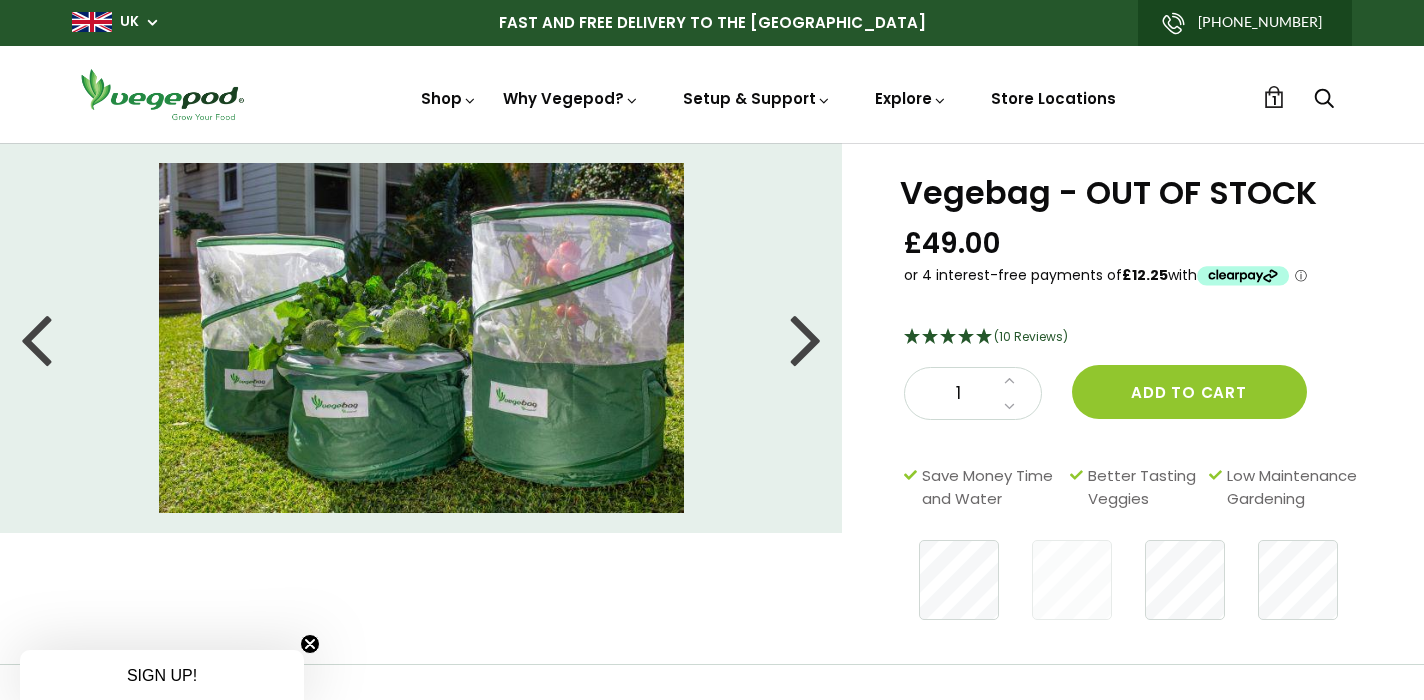 click at bounding box center [806, 338] 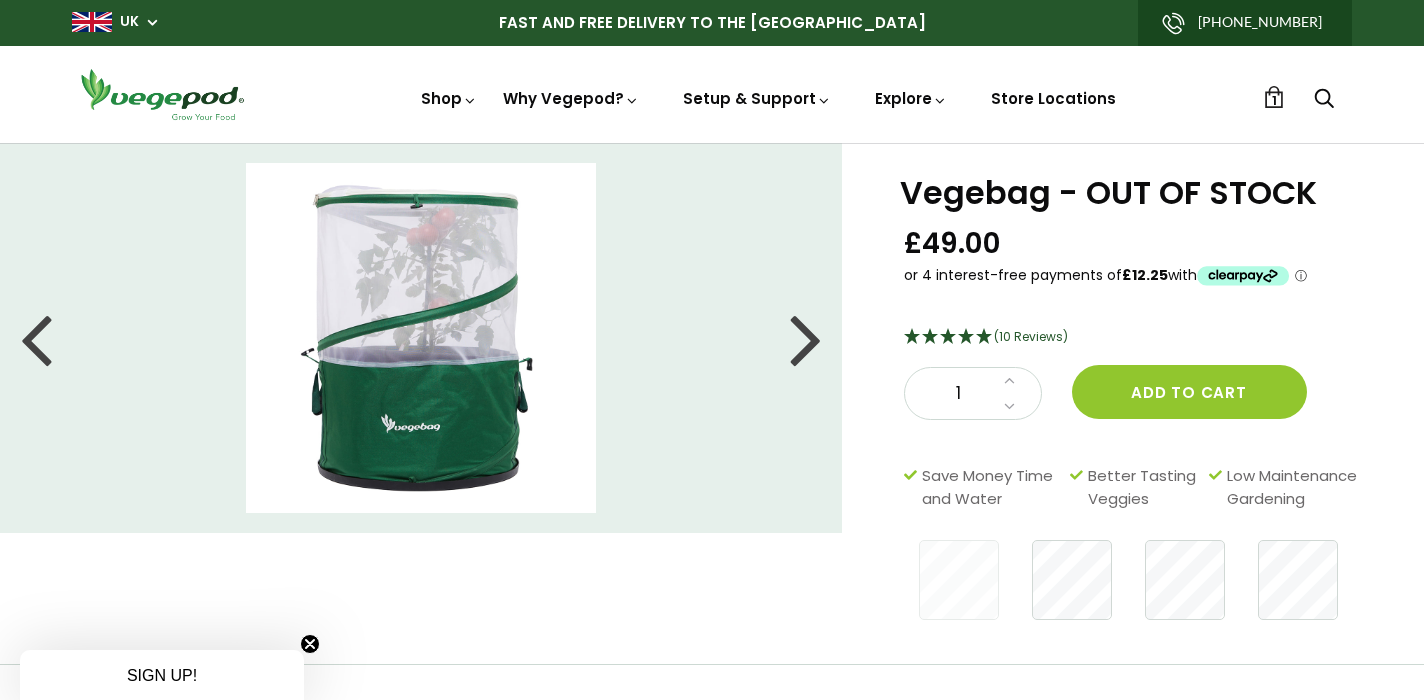 click at bounding box center (806, 338) 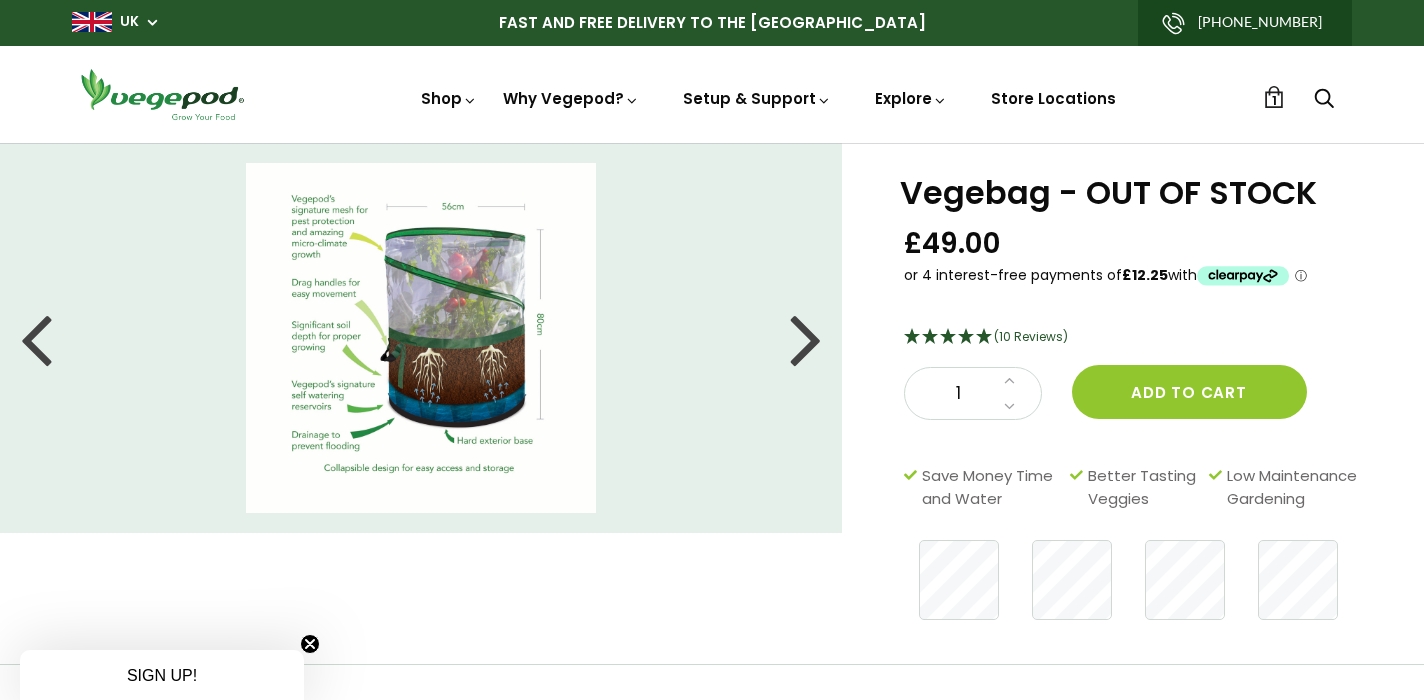click at bounding box center (806, 338) 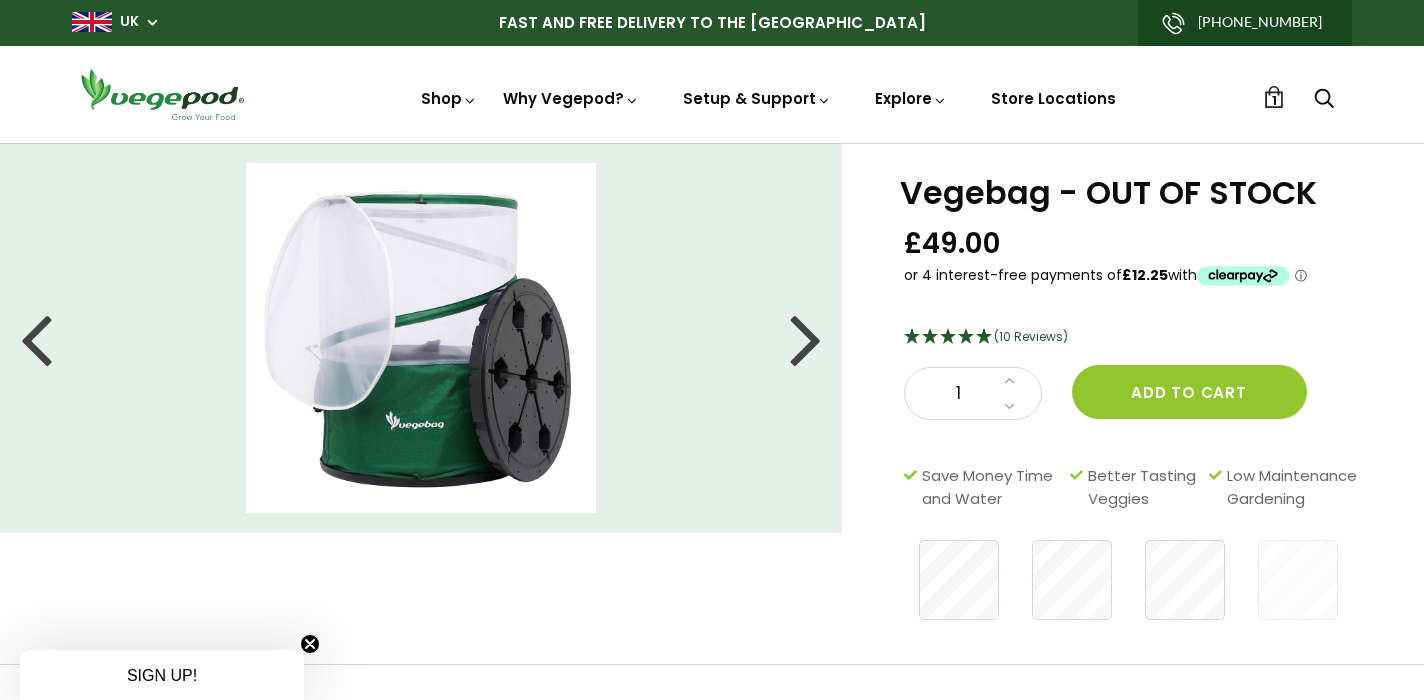click on "1" at bounding box center [1274, 100] 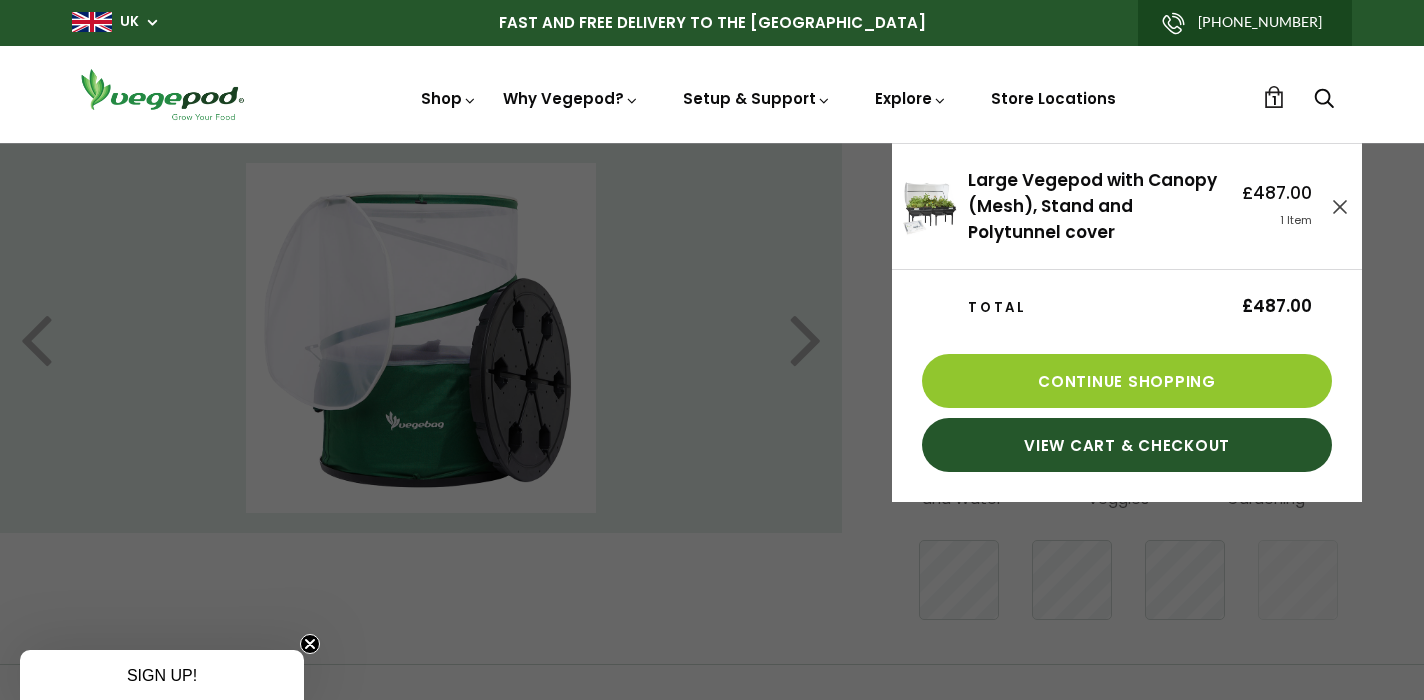 click on "Large Vegepod with Canopy (Mesh), Stand and Polytunnel cover" at bounding box center (1092, 206) 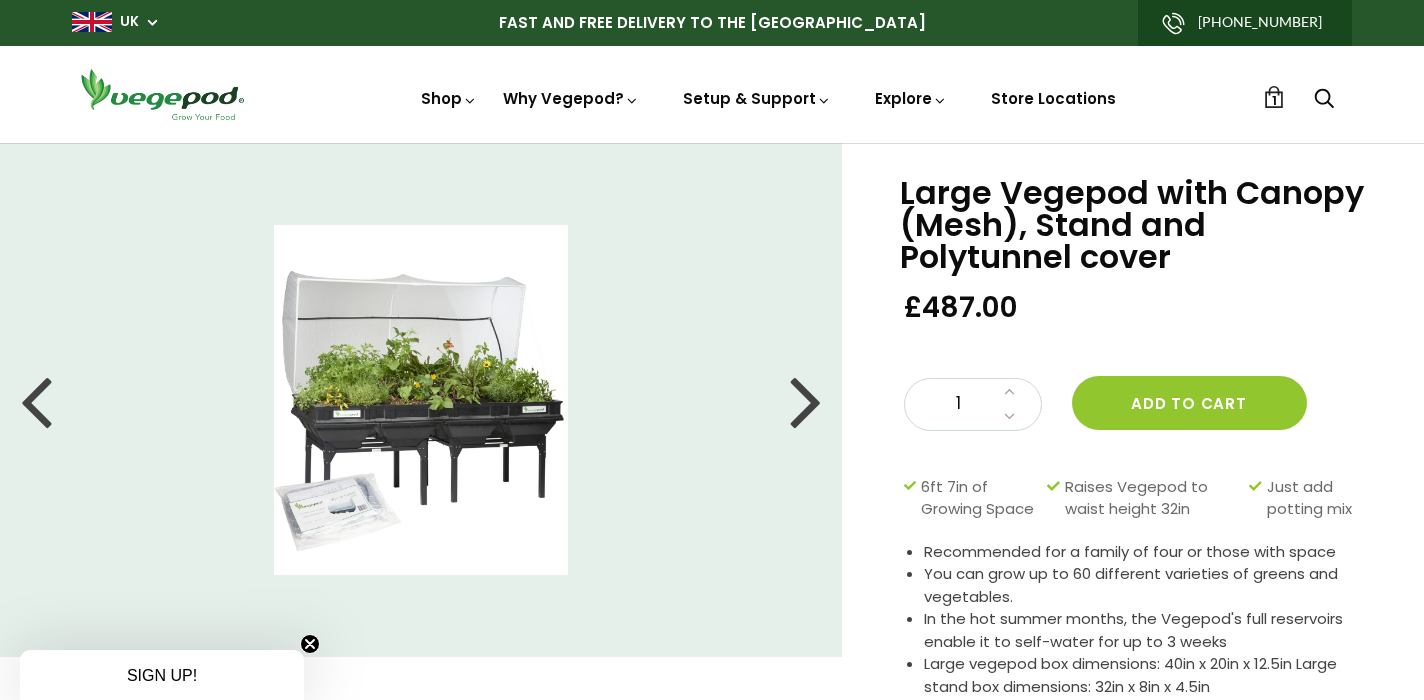 scroll, scrollTop: 0, scrollLeft: 0, axis: both 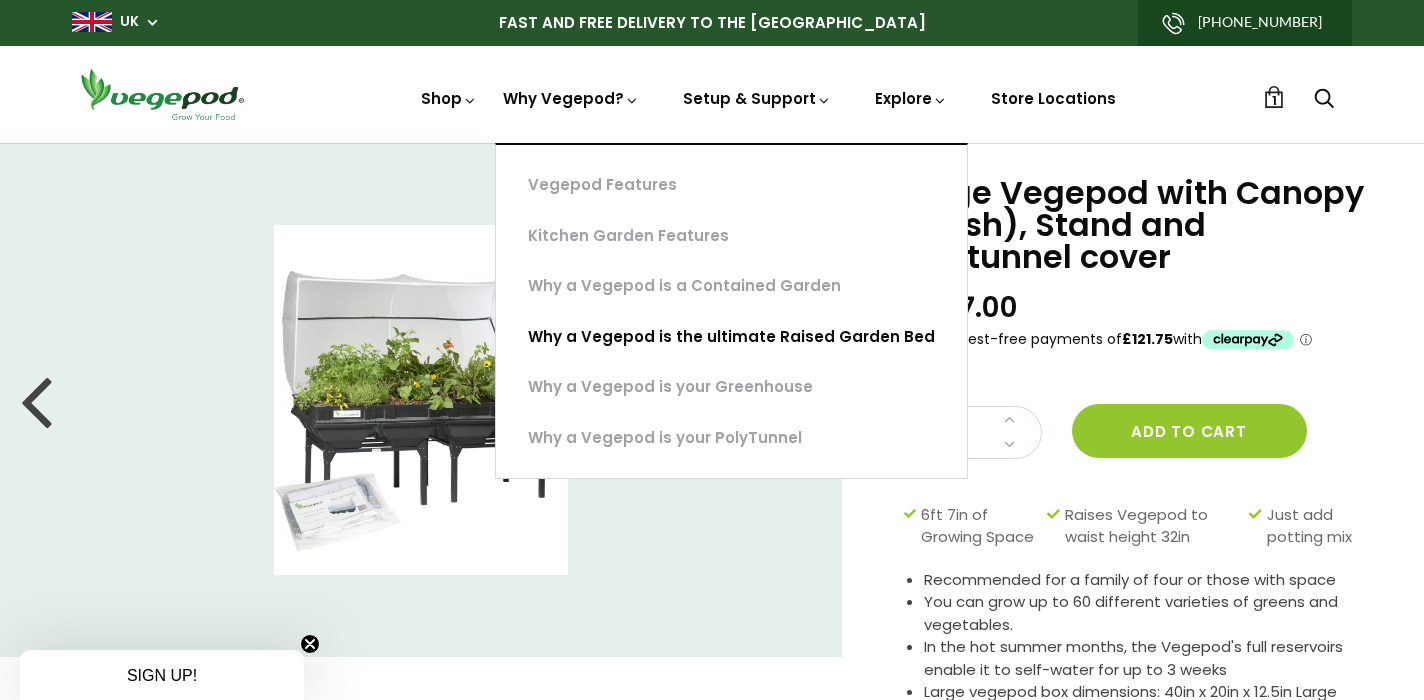 click on "Why a Vegepod is the ultimate Raised Garden Bed" at bounding box center [731, 337] 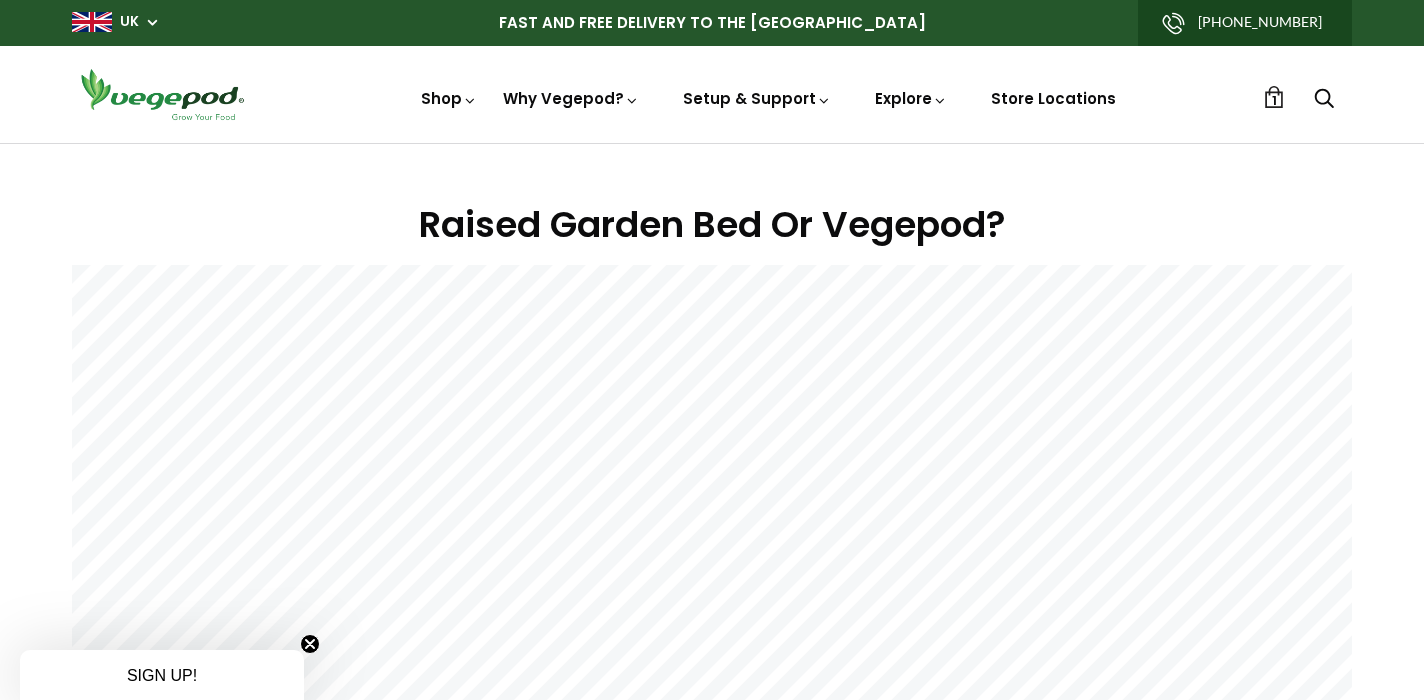 scroll, scrollTop: 0, scrollLeft: 0, axis: both 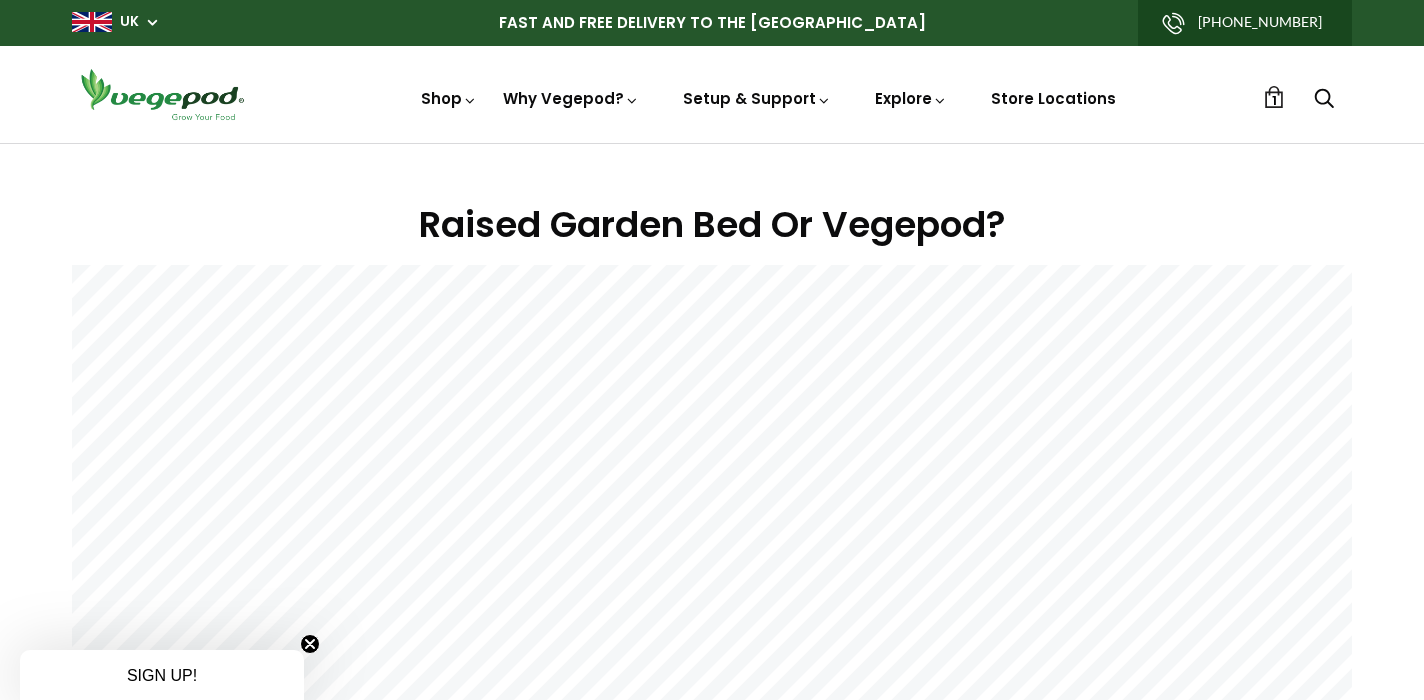 click on "1" at bounding box center [1274, 100] 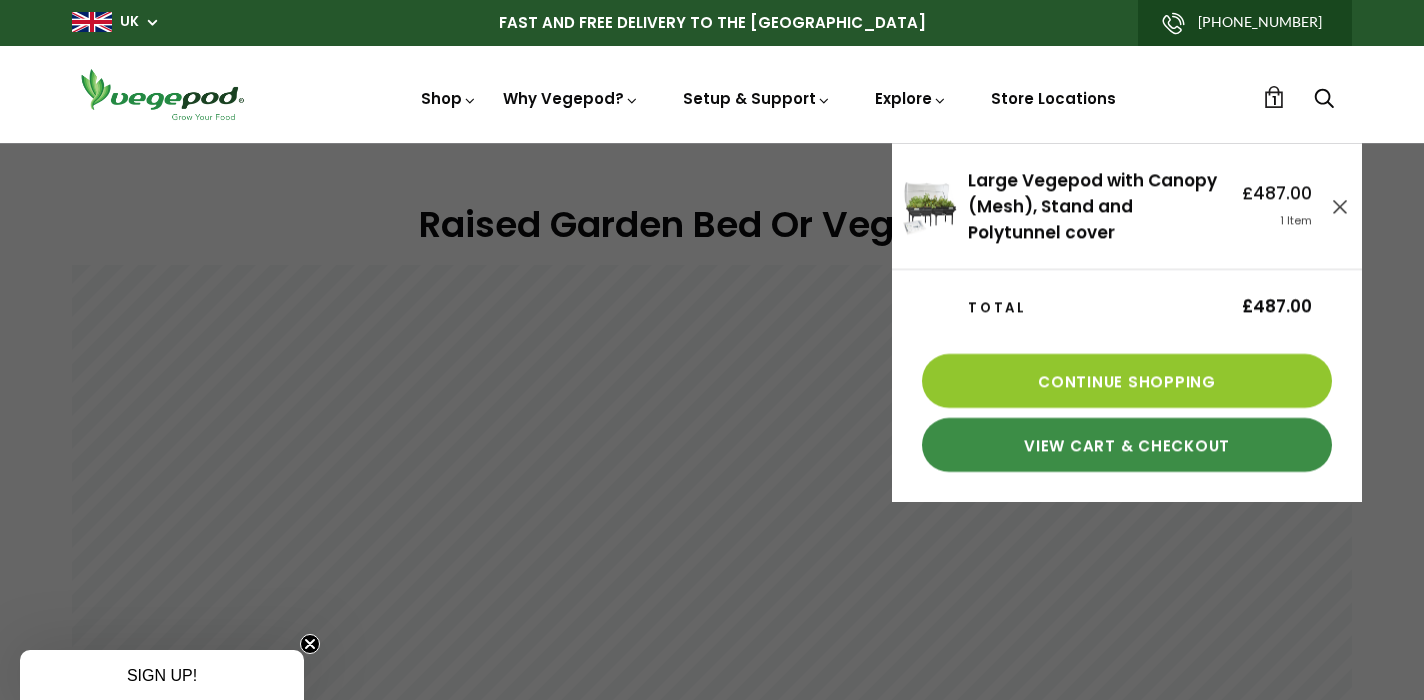 click on "View Cart & Checkout" at bounding box center [1127, 445] 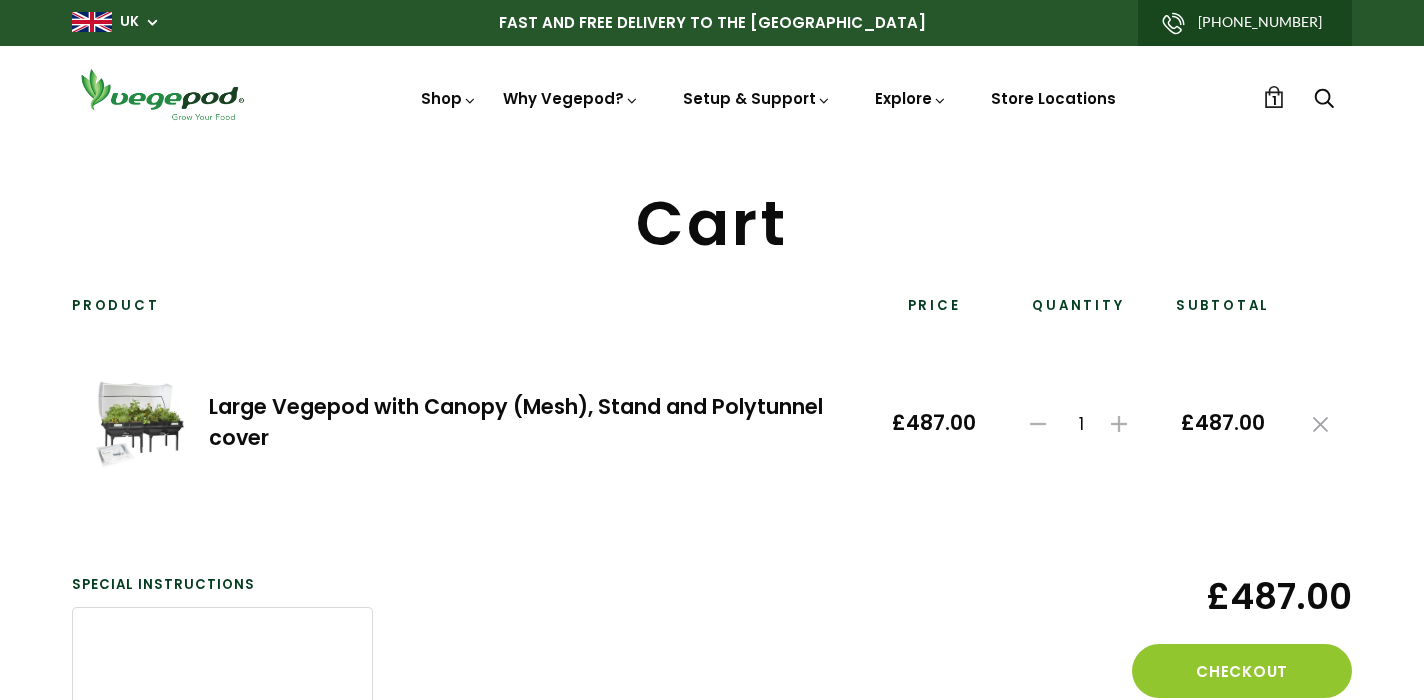 scroll, scrollTop: 0, scrollLeft: 0, axis: both 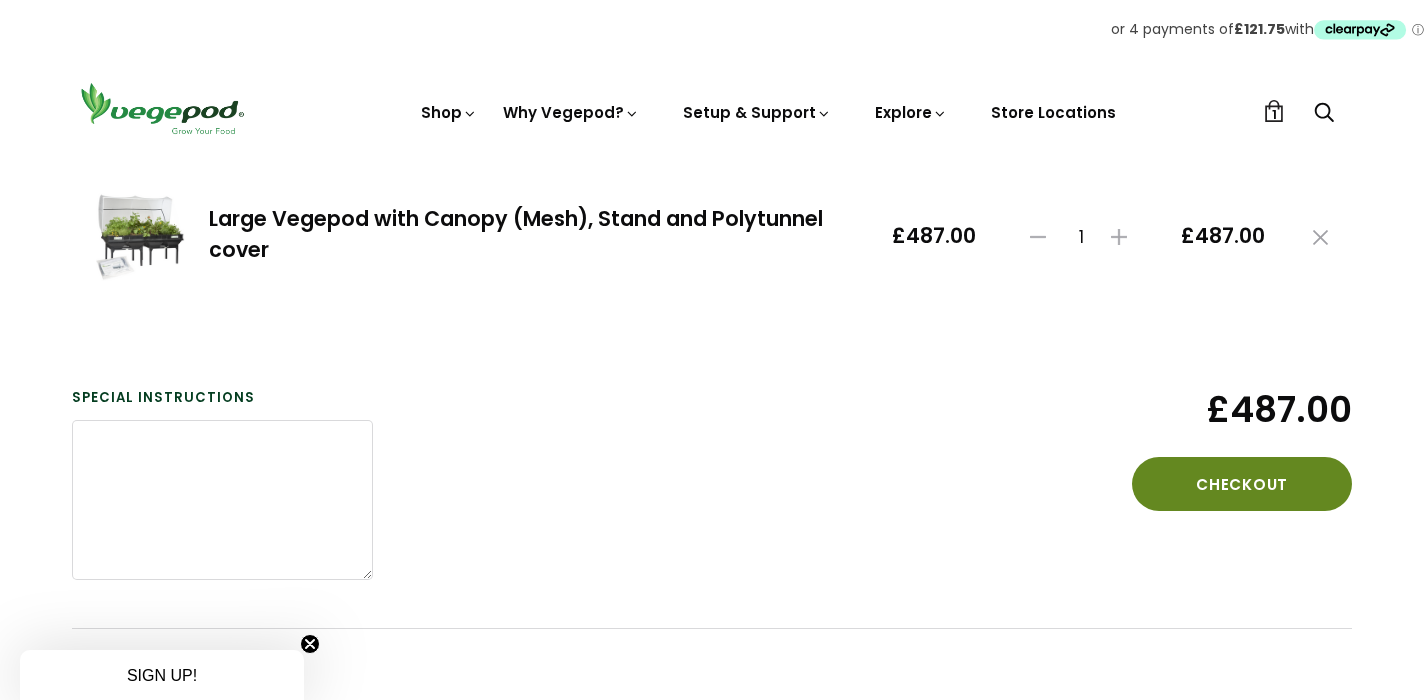 click on "Checkout" at bounding box center (1242, 484) 